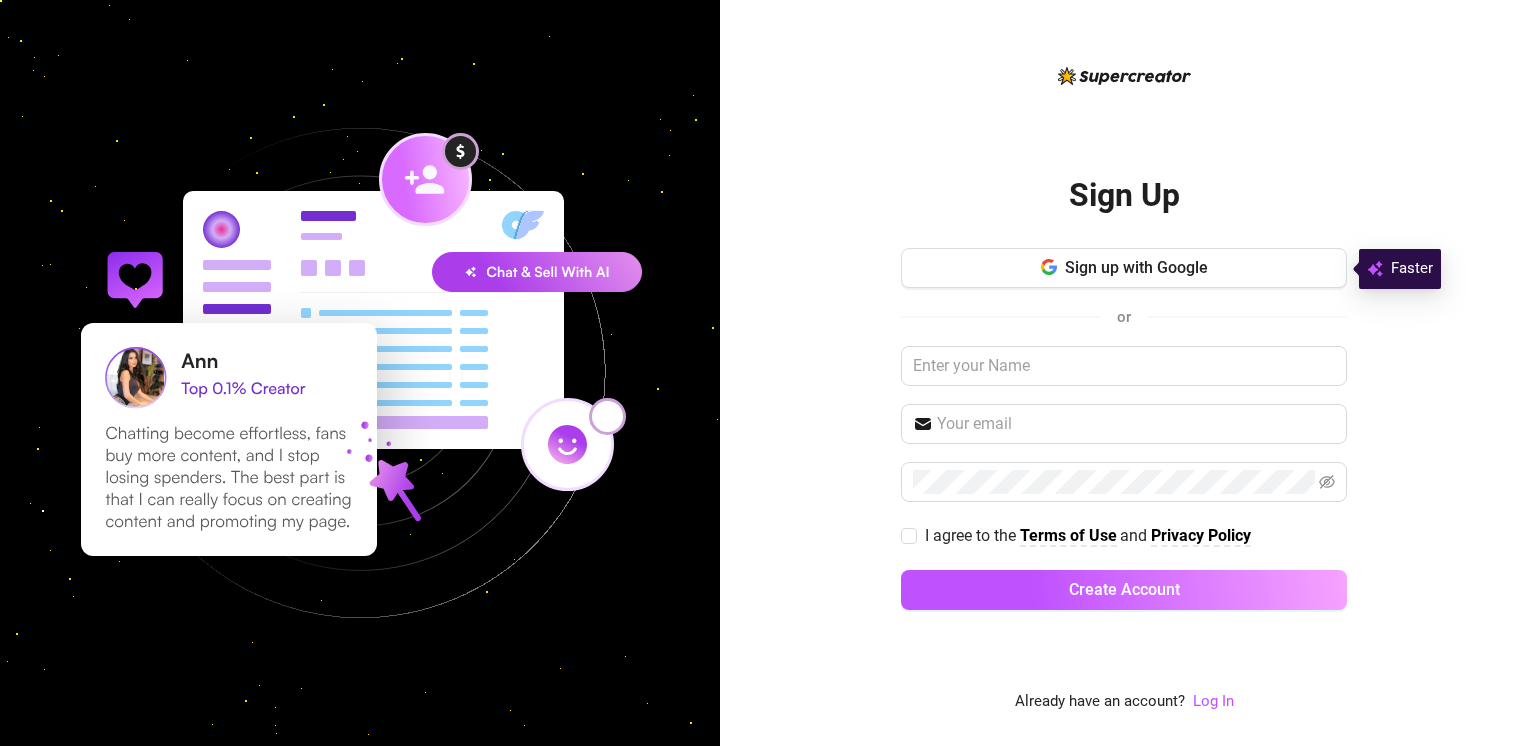 scroll, scrollTop: 0, scrollLeft: 0, axis: both 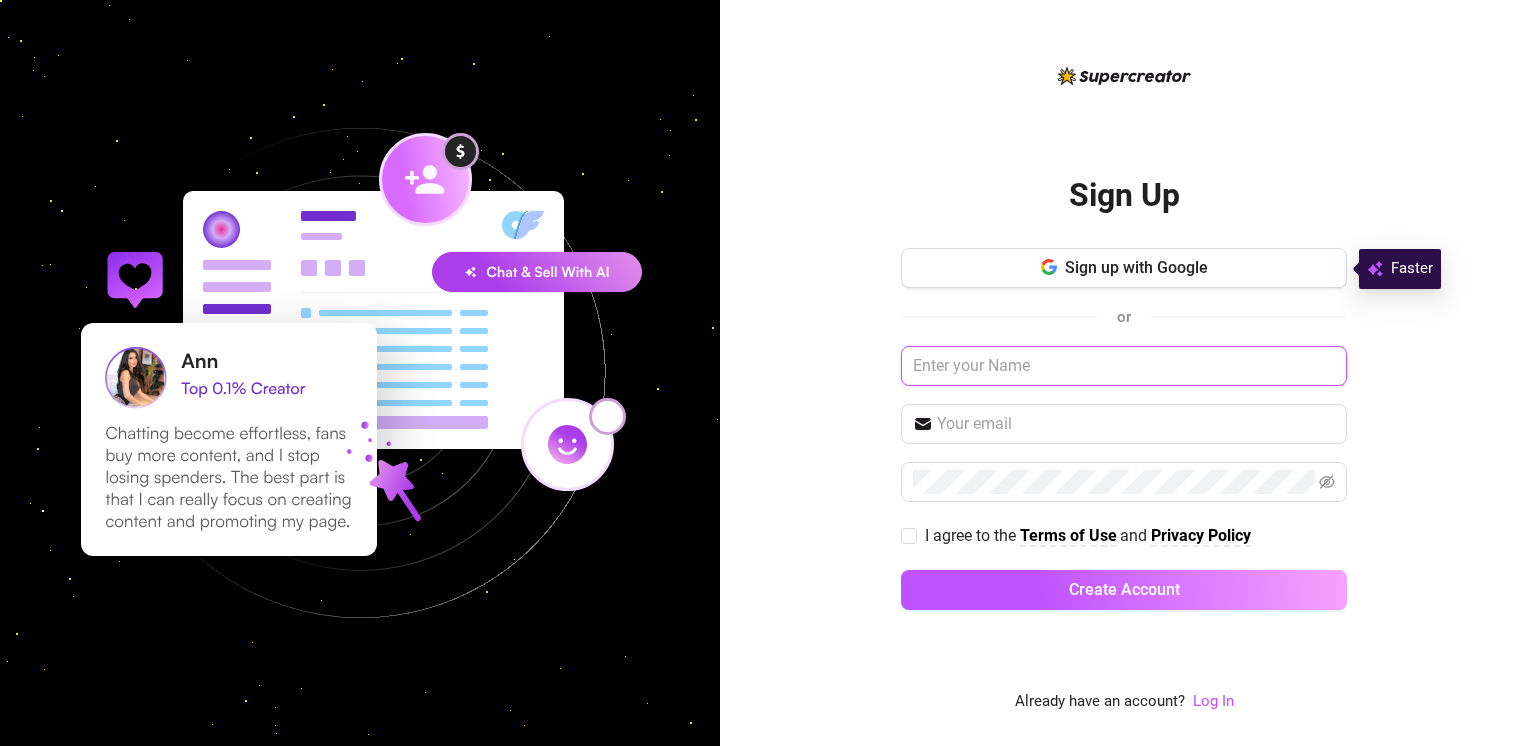 click at bounding box center (1124, 366) 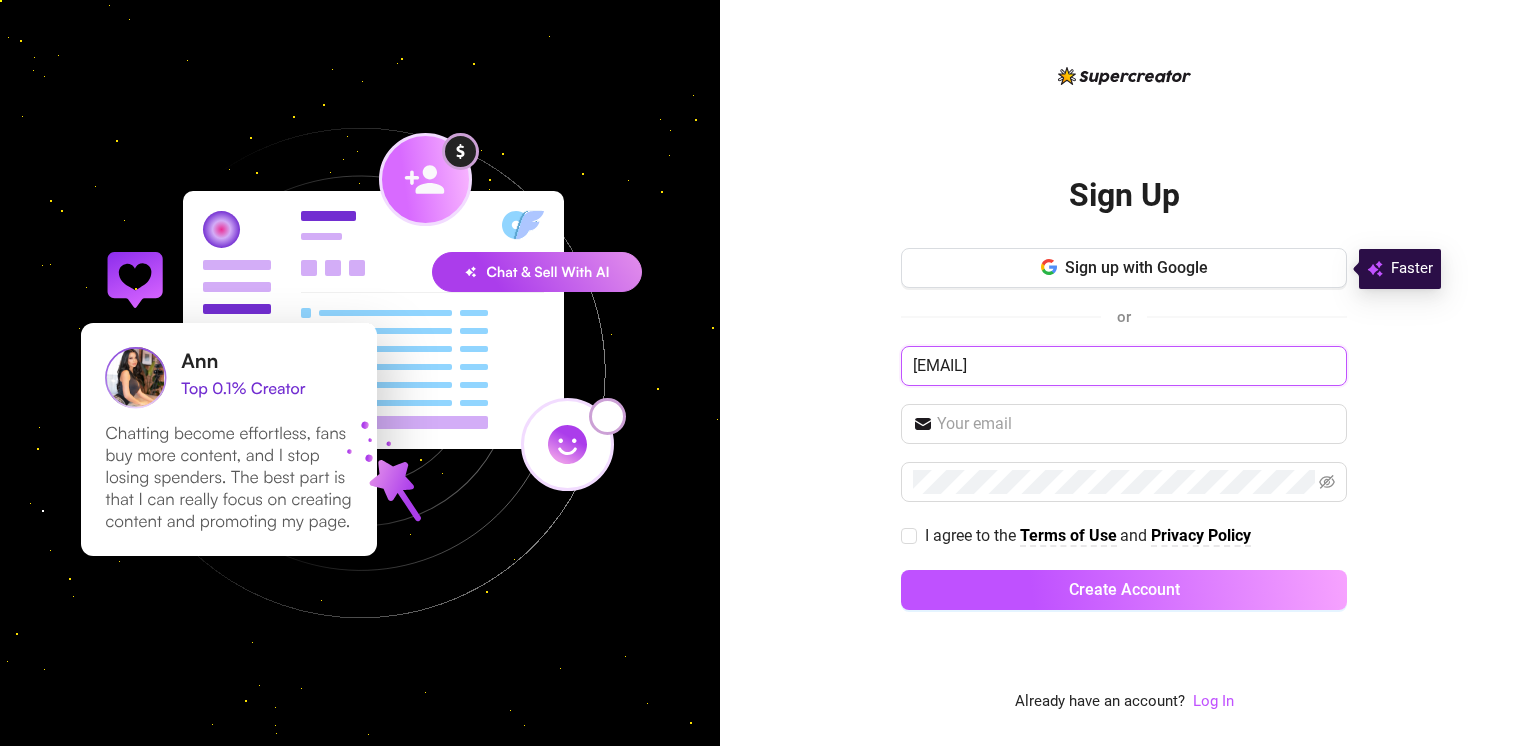 type on "stevengonz0@outlook" 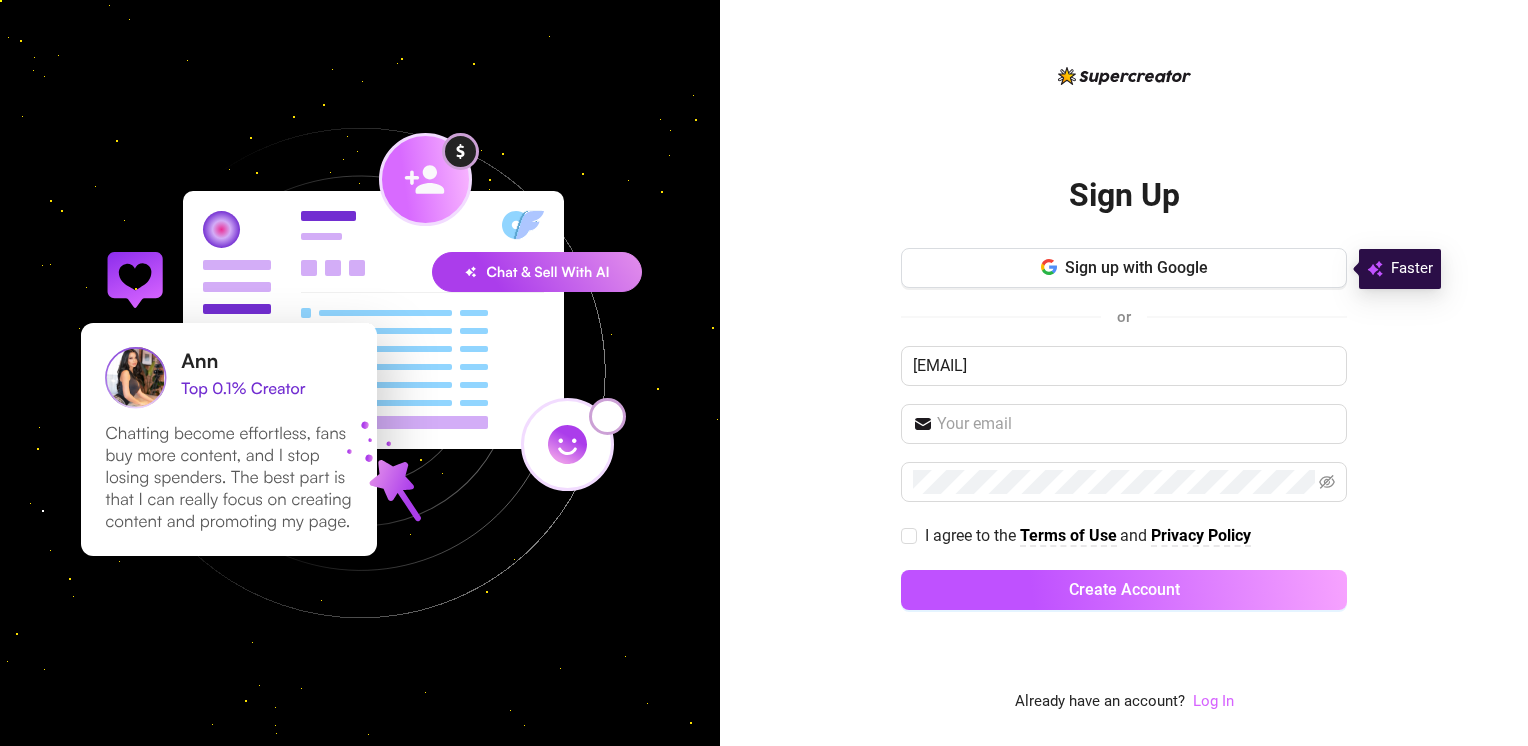click on "Log In" at bounding box center (1213, 701) 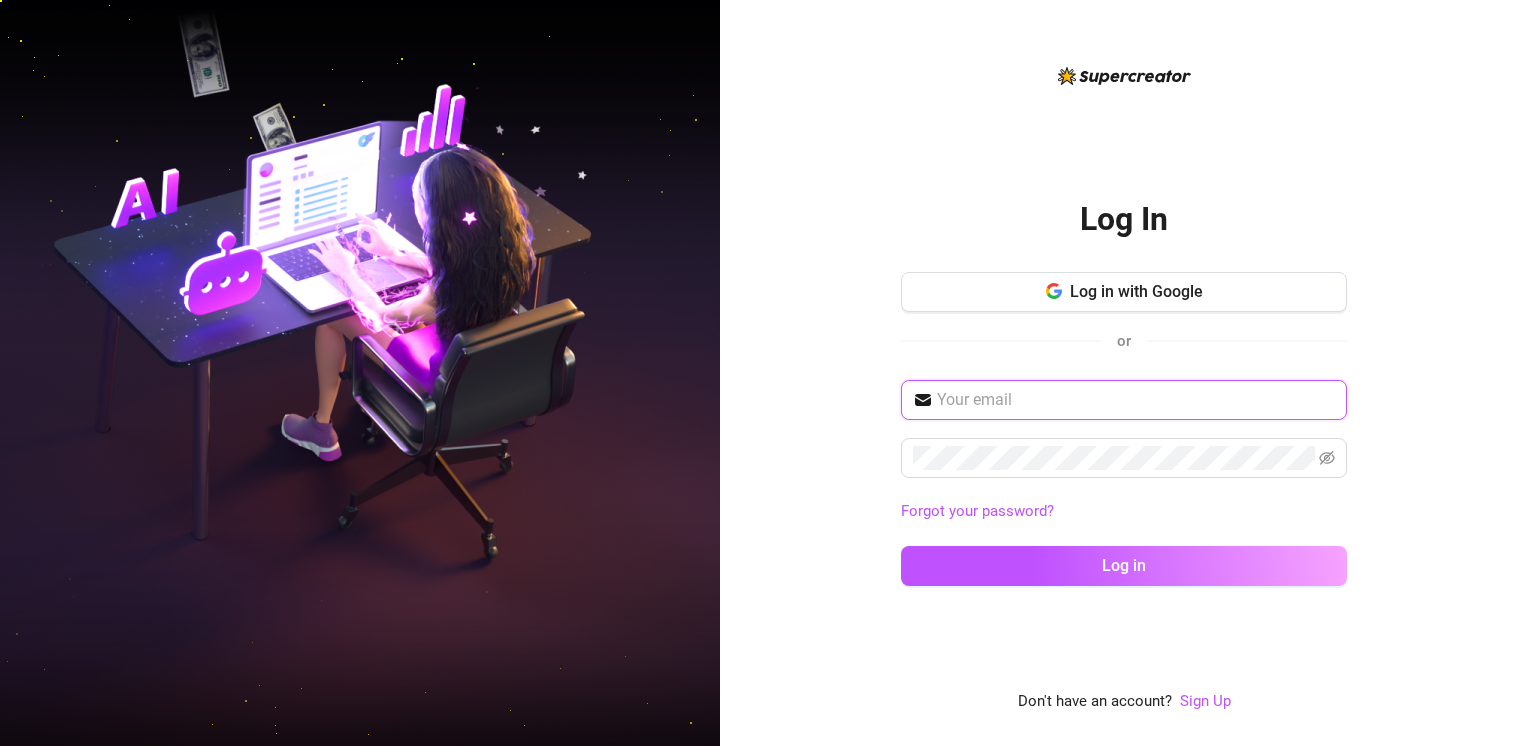 click at bounding box center (1136, 400) 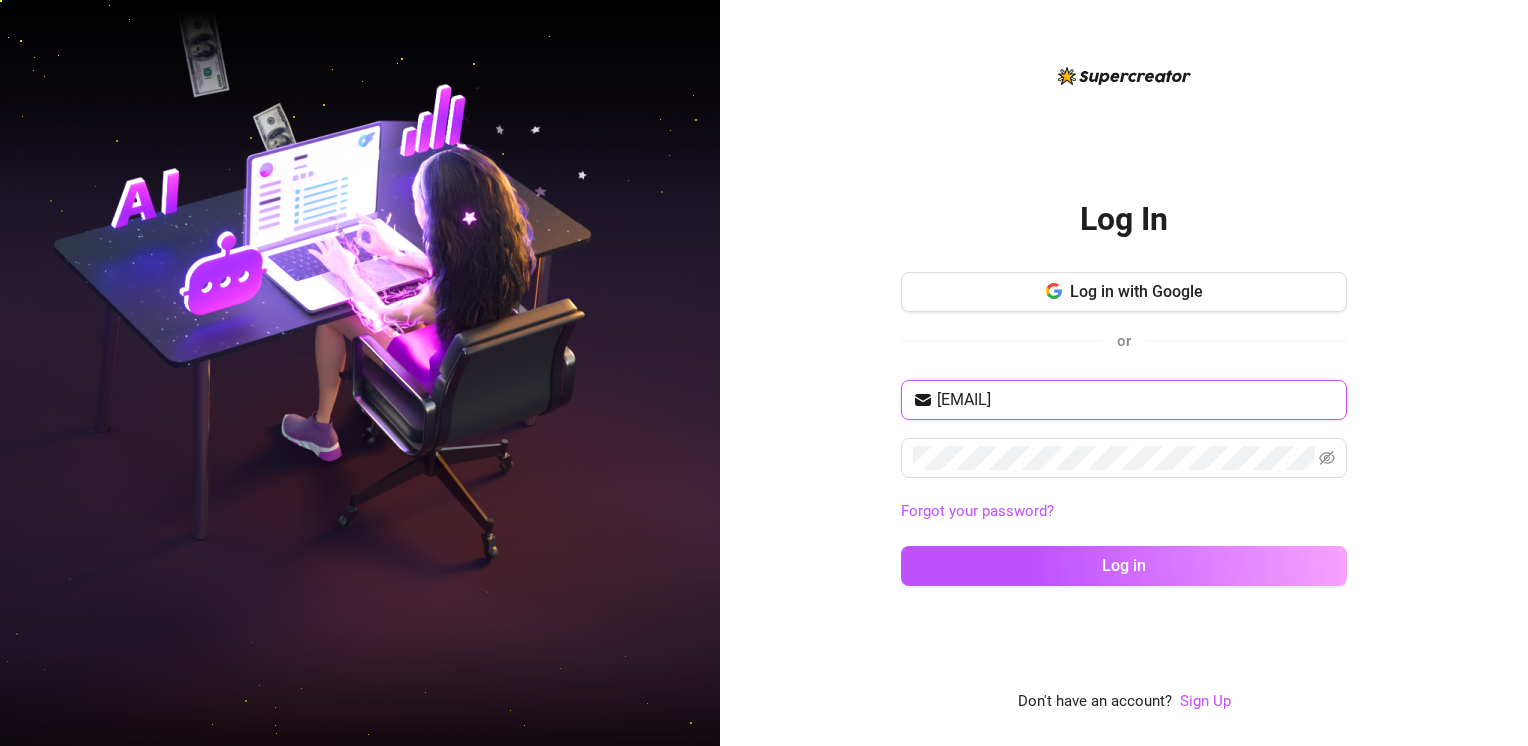 type on "[EMAIL]" 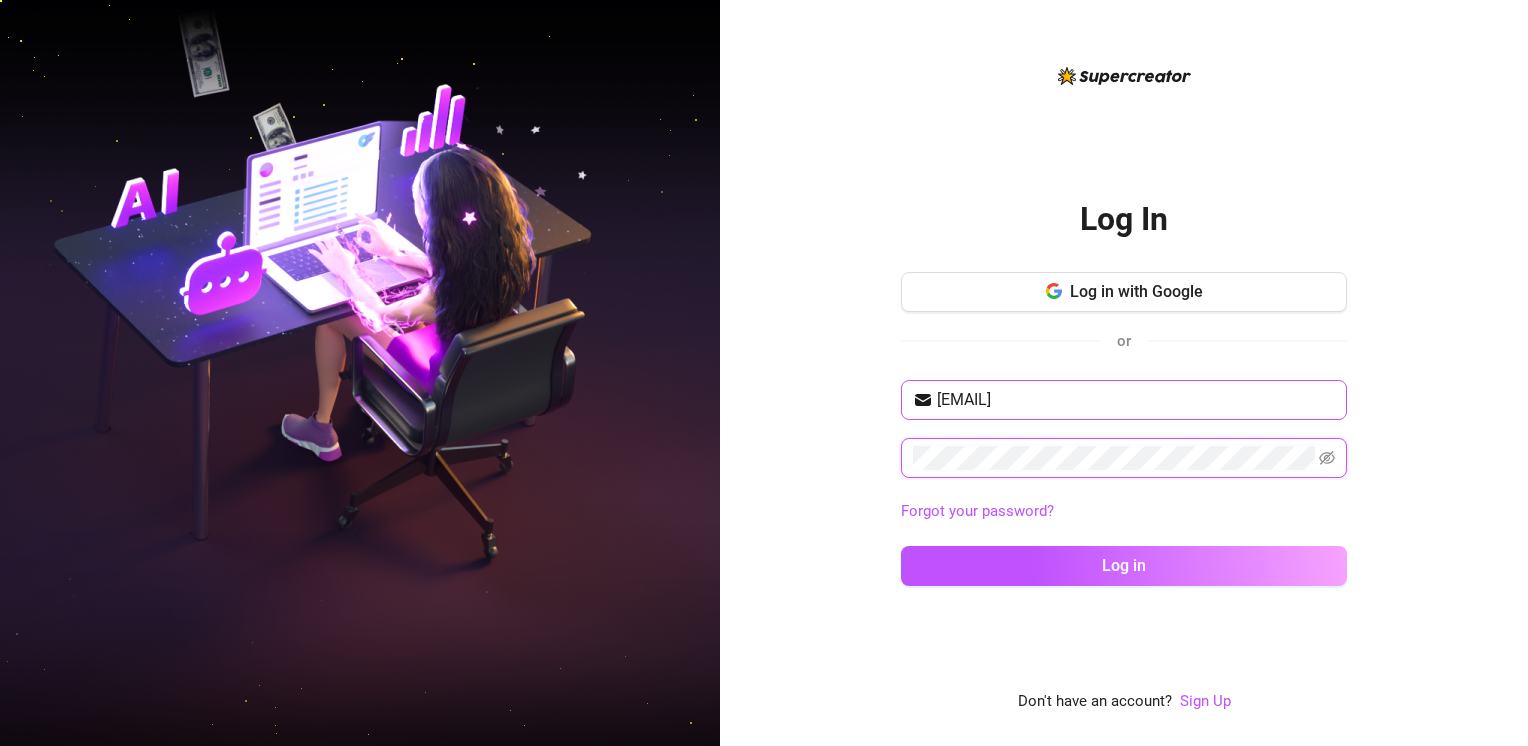 click on "Log in" at bounding box center [1124, 566] 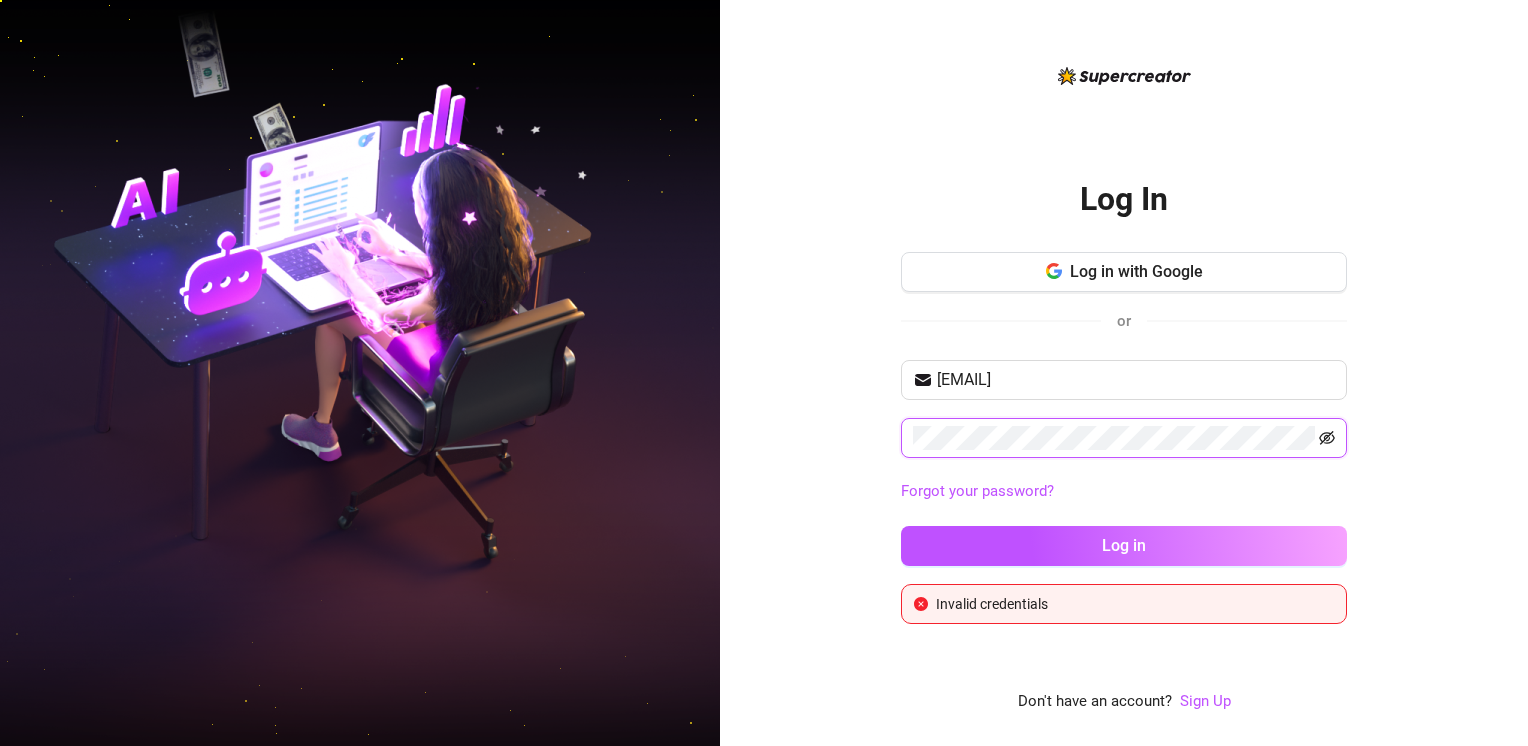 click 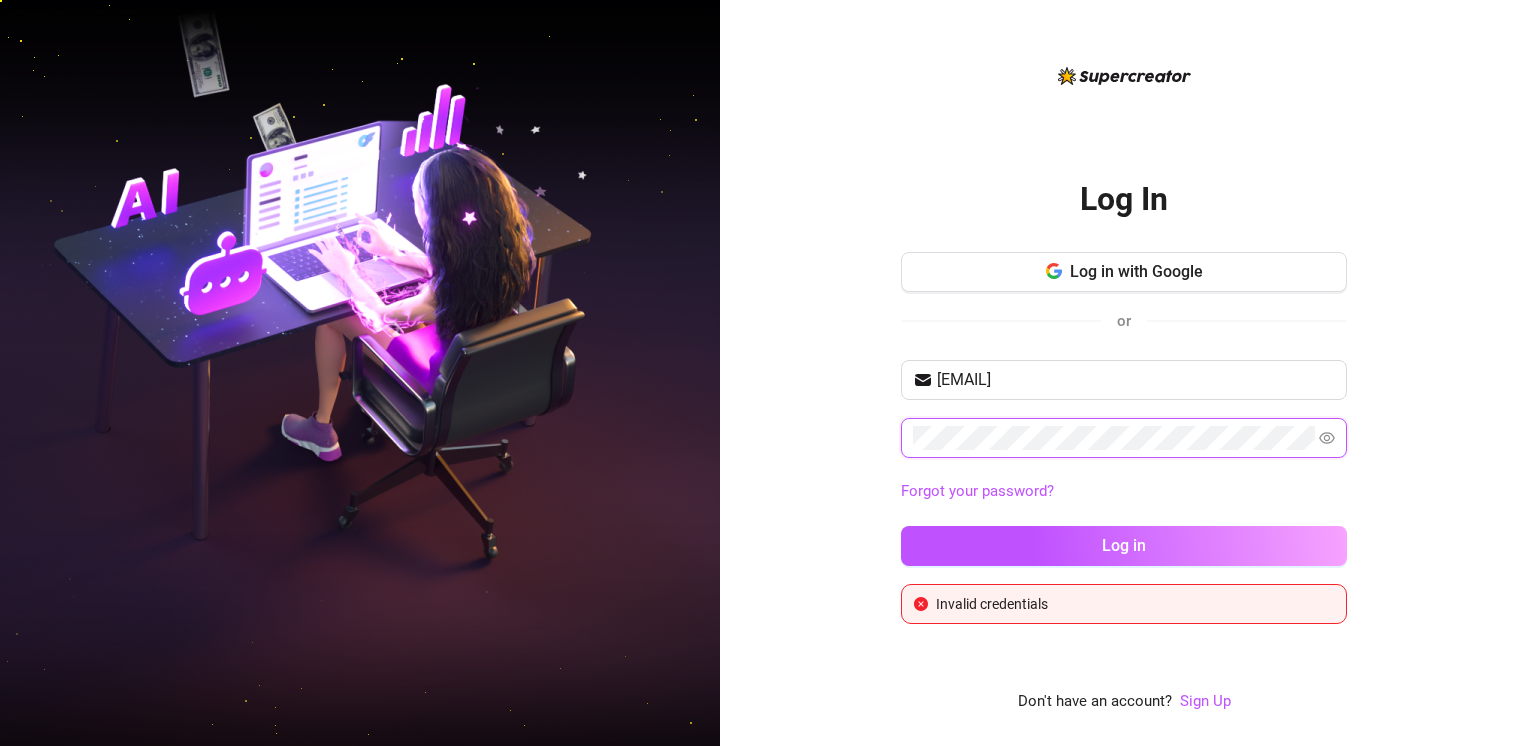 click on "Log in" at bounding box center [1124, 546] 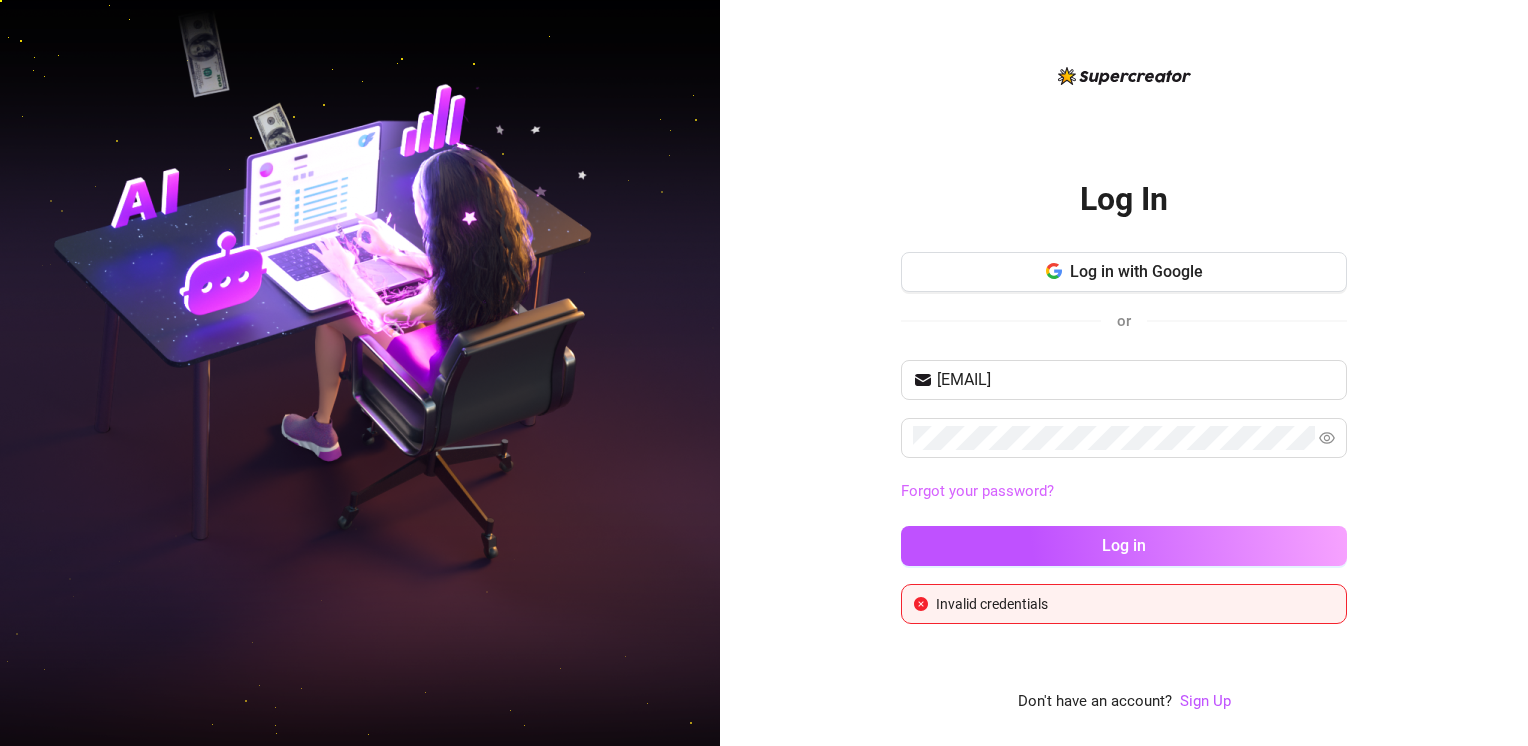 click on "Forgot your password?" at bounding box center [977, 491] 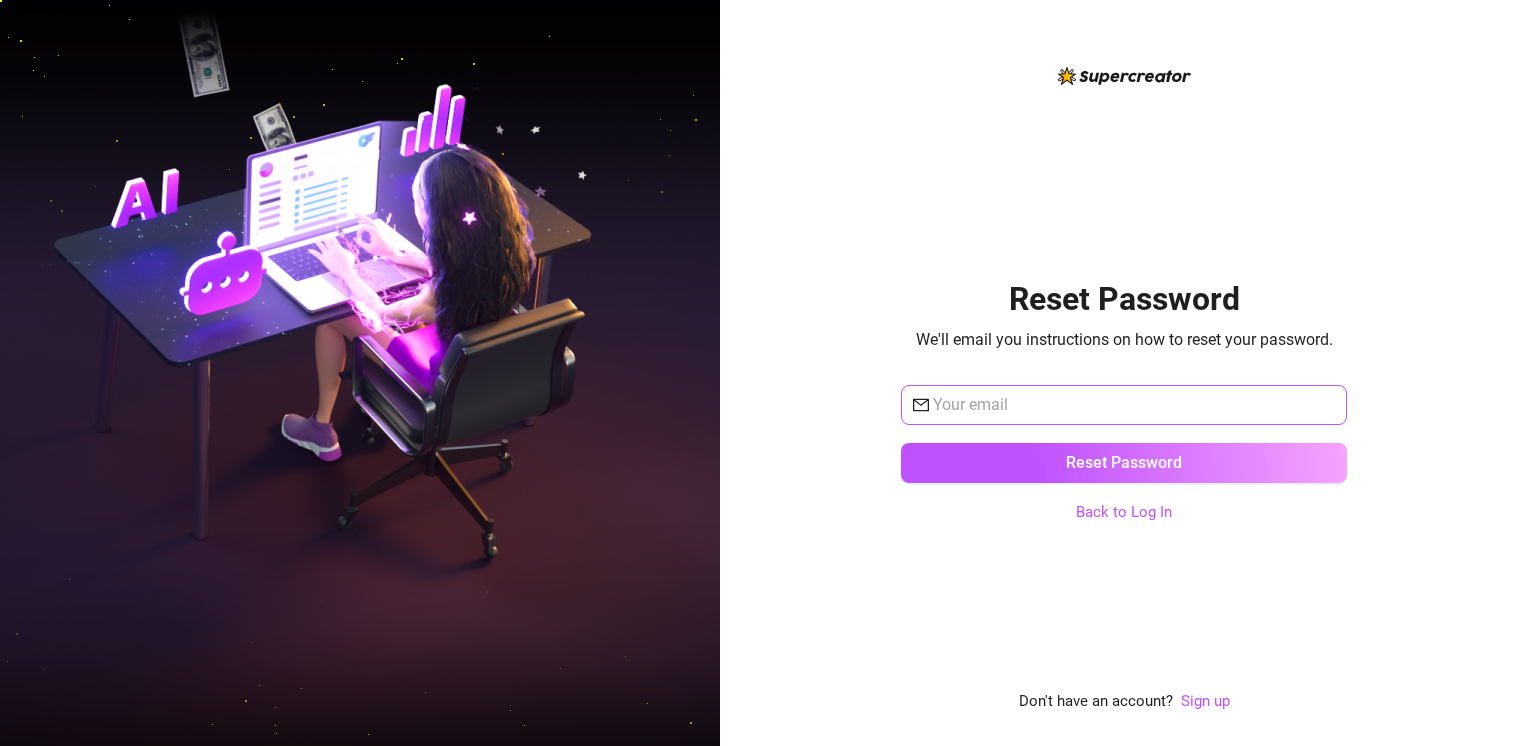 click at bounding box center [1124, 405] 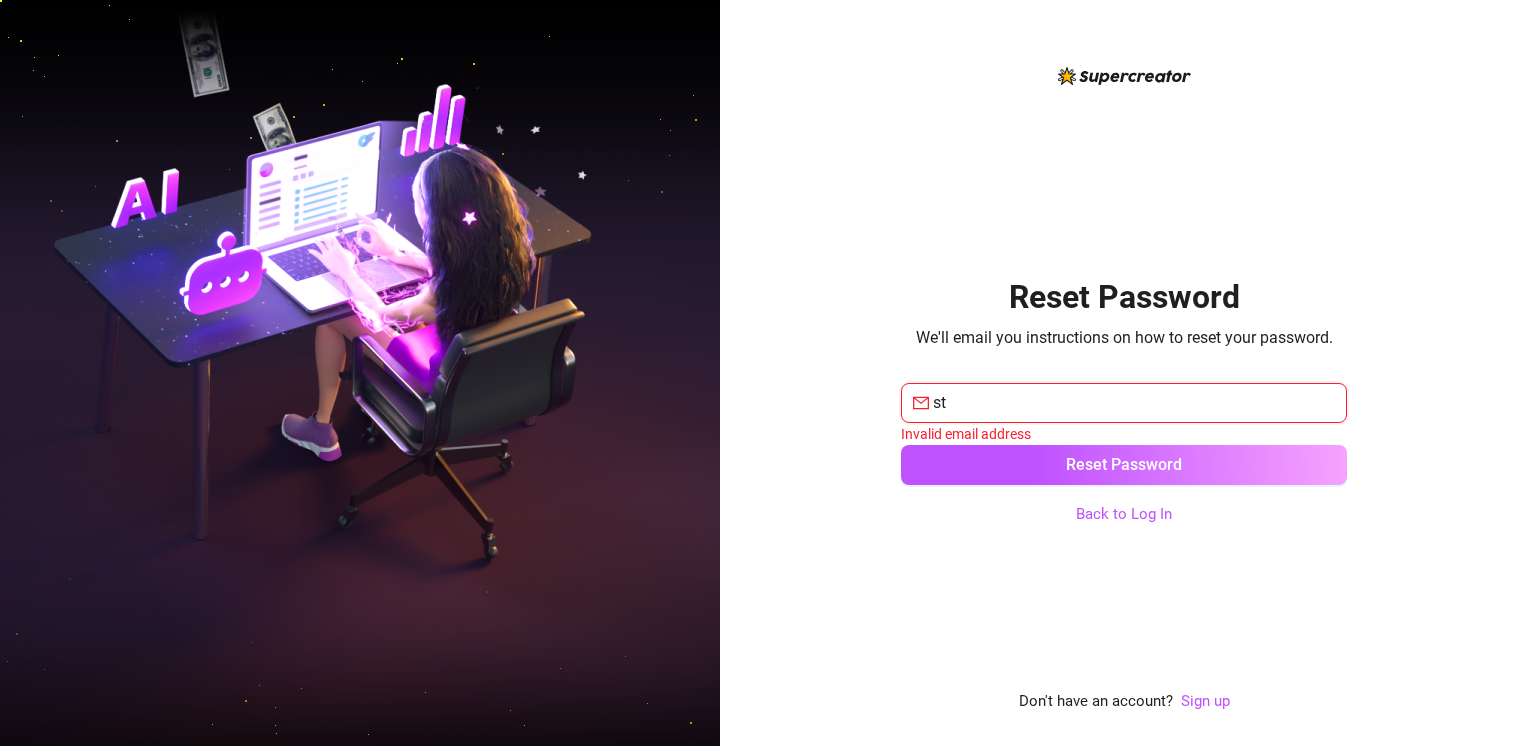 type on "[EMAIL]" 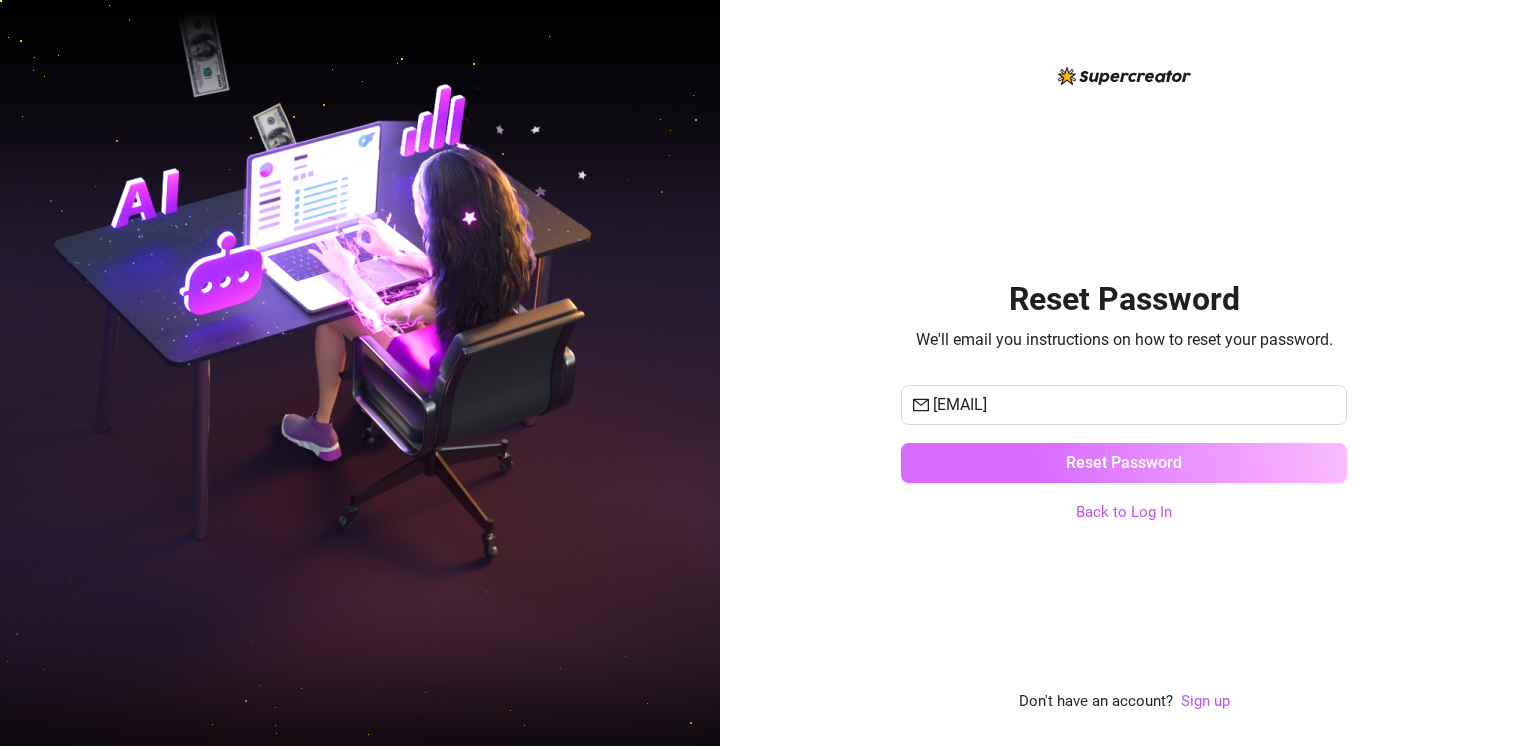 click on "Reset Password" at bounding box center (1124, 462) 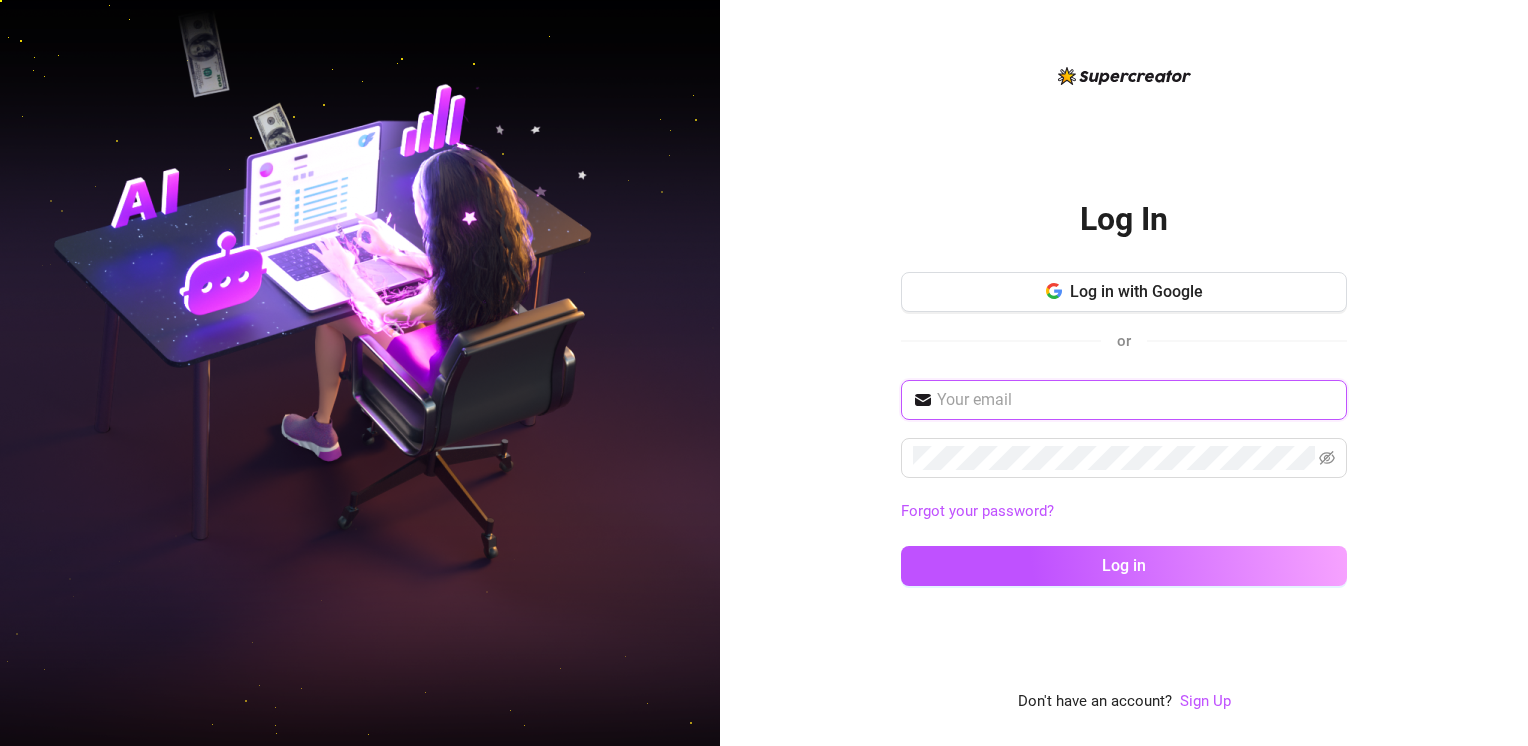 drag, startPoint x: 1048, startPoint y: 396, endPoint x: 971, endPoint y: 410, distance: 78.26238 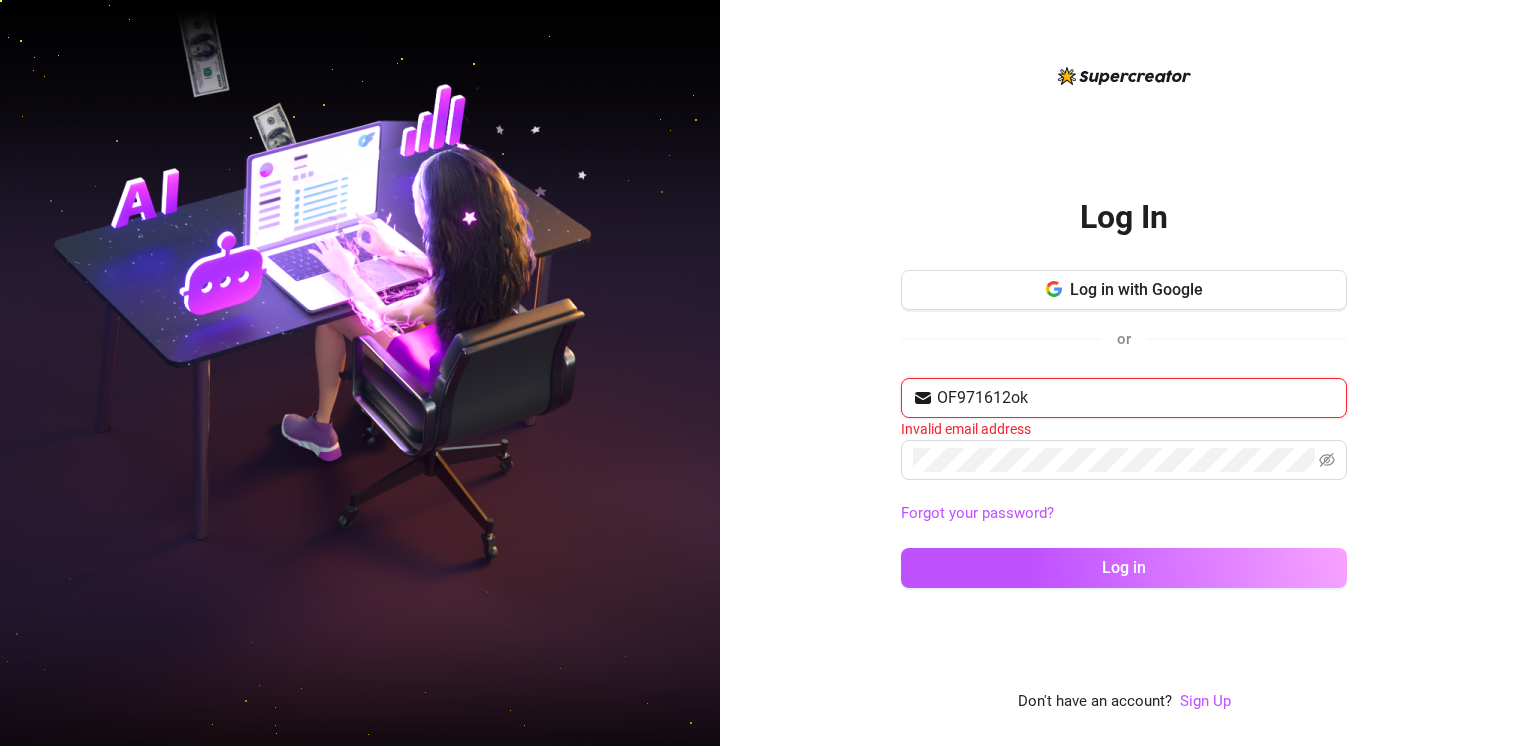 type on "OF971612ok" 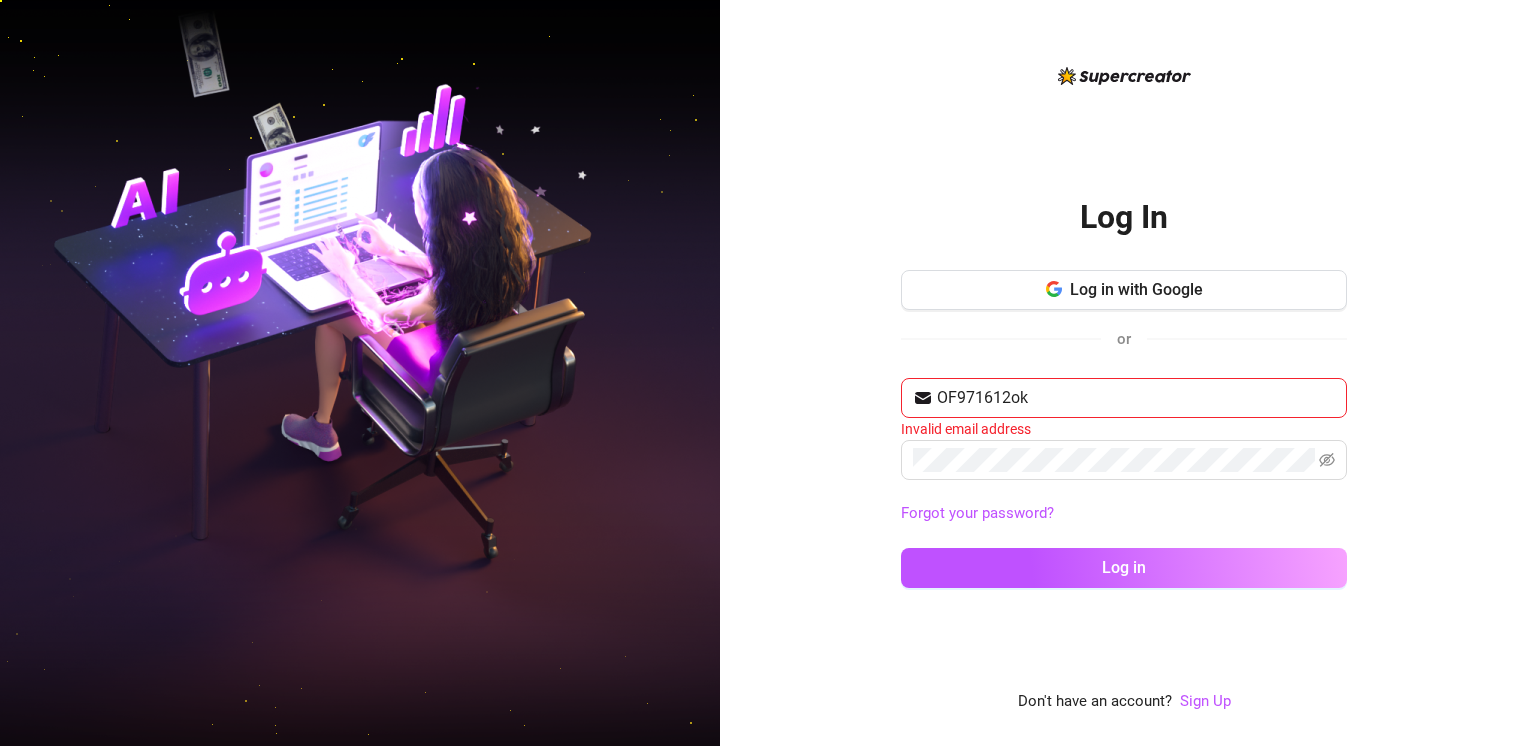 click on "Log In Log in with Google or OF971612ok Invalid email address Forgot your password? Log in Don't have an account? Sign Up" at bounding box center [1124, 373] 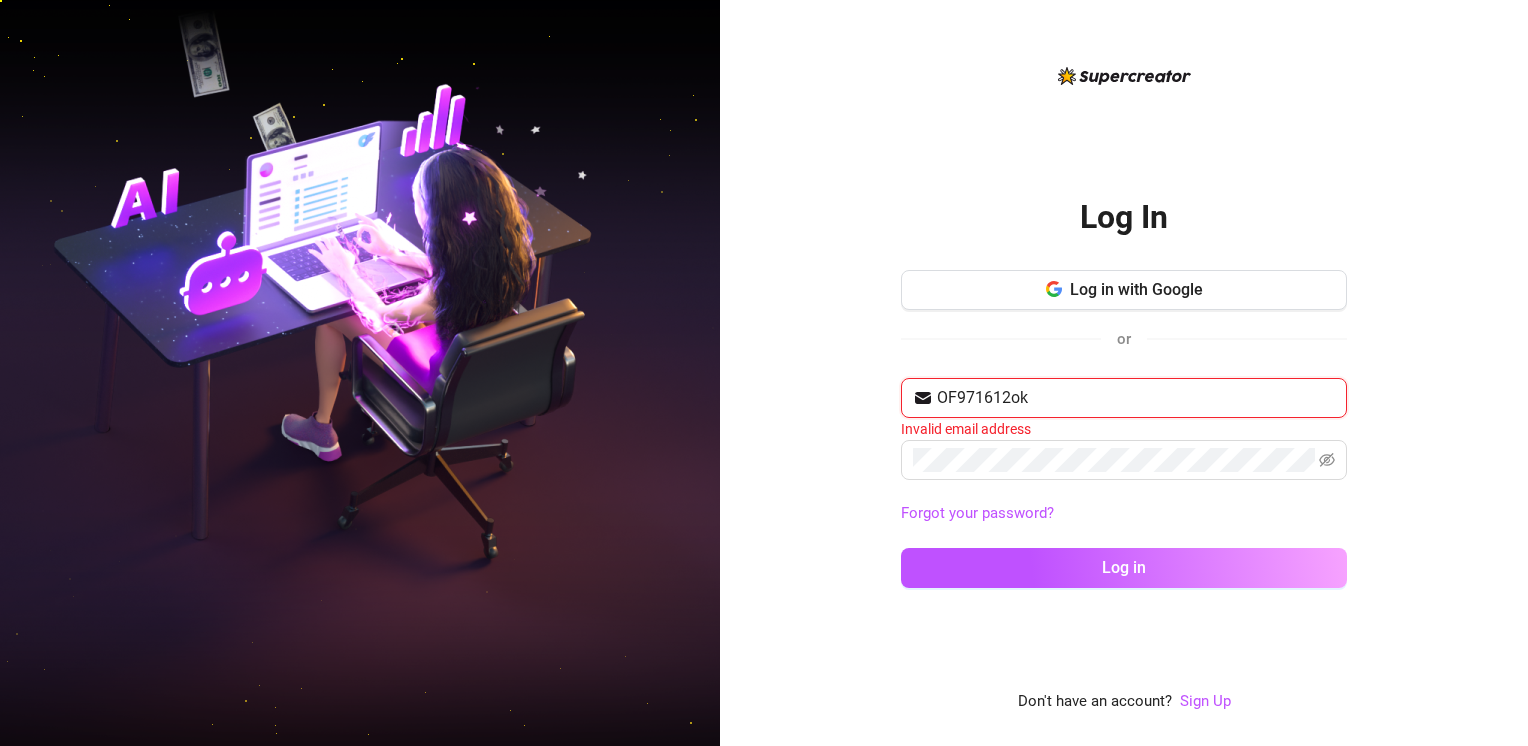 drag, startPoint x: 997, startPoint y: 409, endPoint x: 752, endPoint y: 424, distance: 245.45876 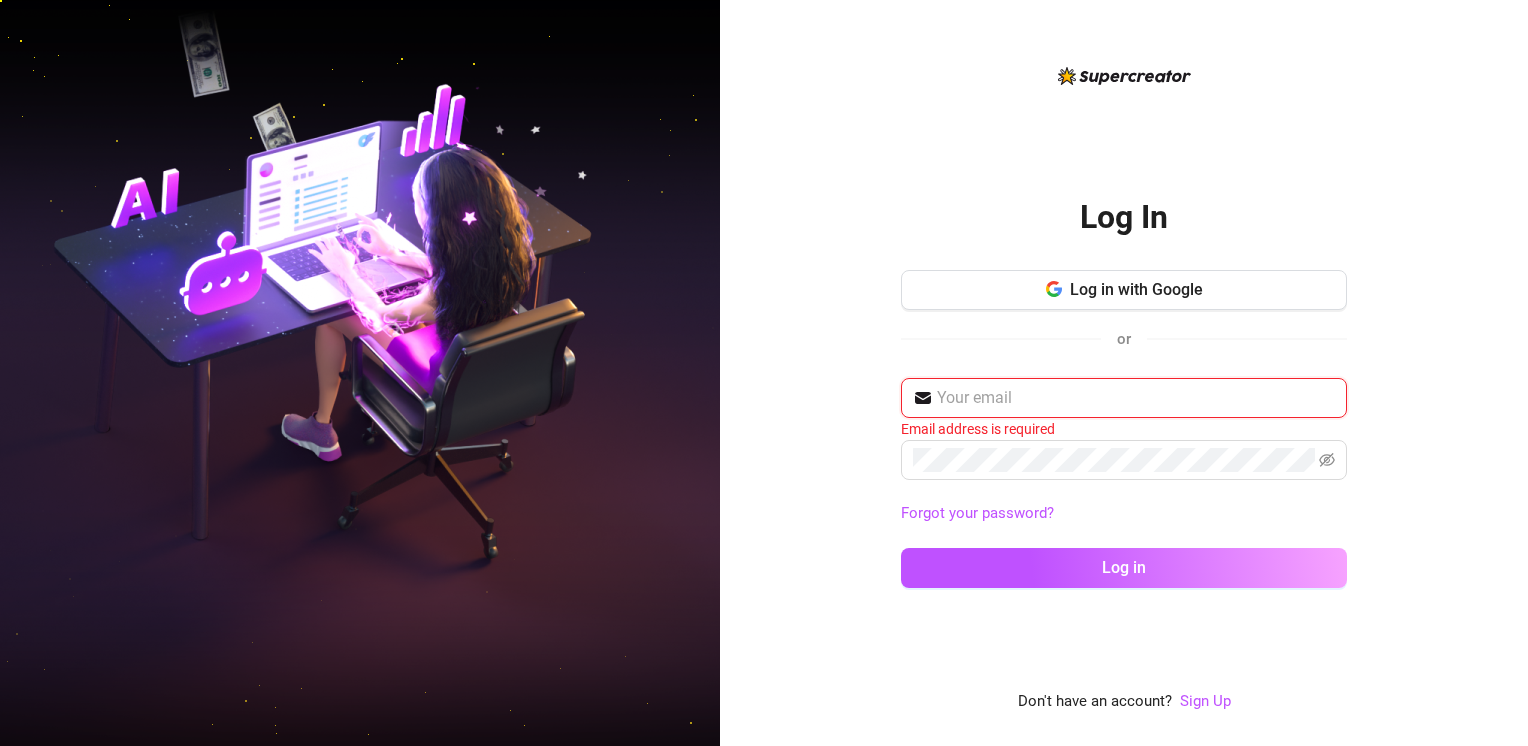 click at bounding box center [1136, 398] 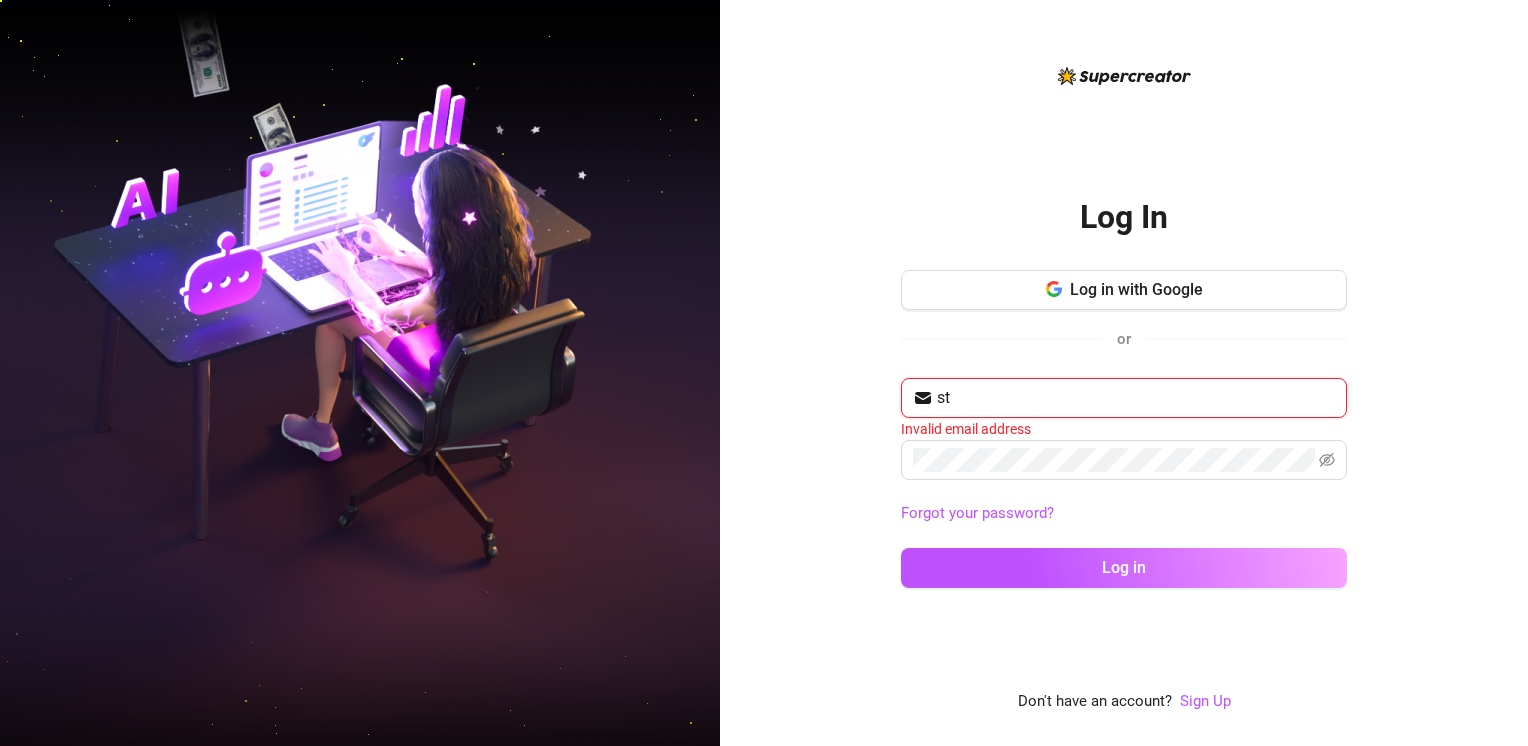 type on "[EMAIL]" 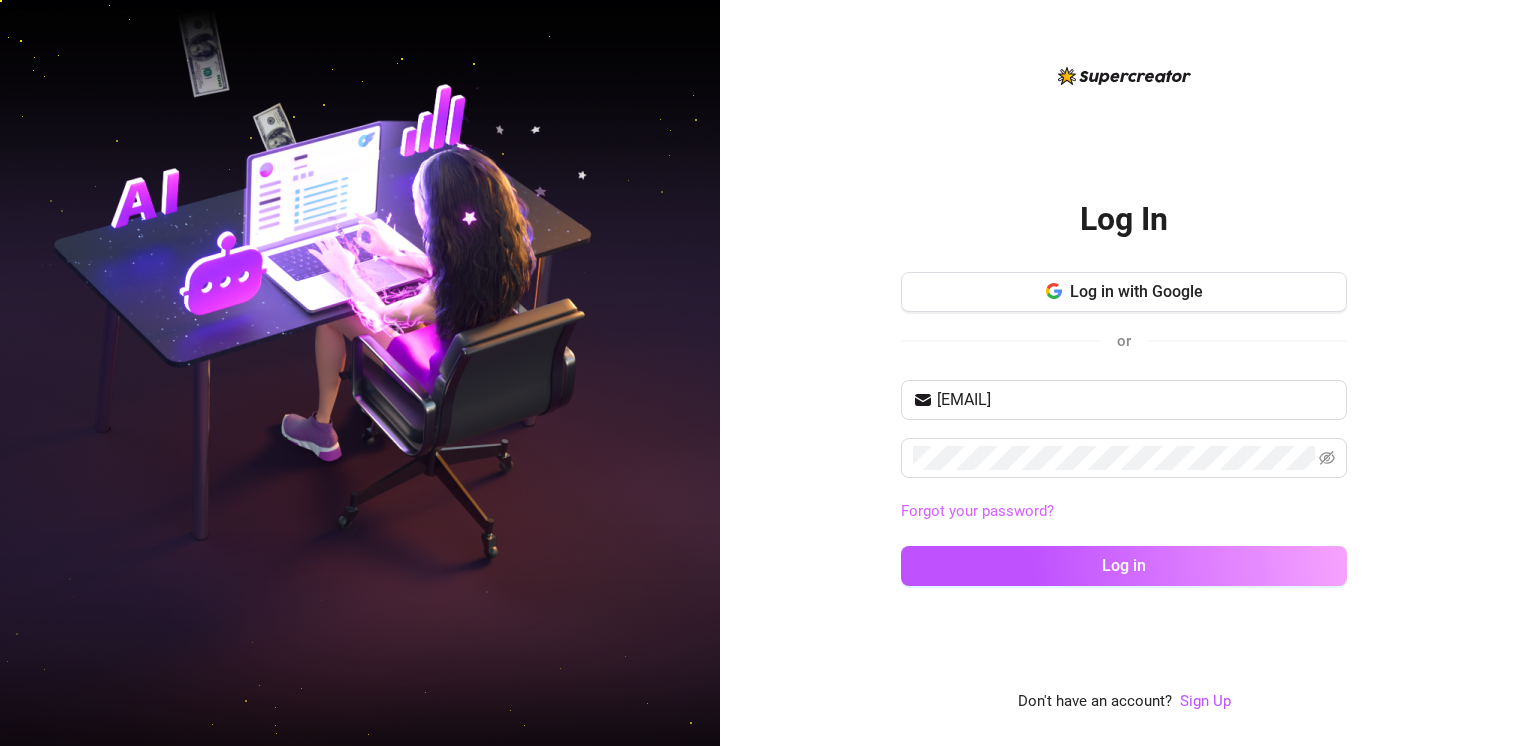 click on "Forgot your password?" at bounding box center (977, 511) 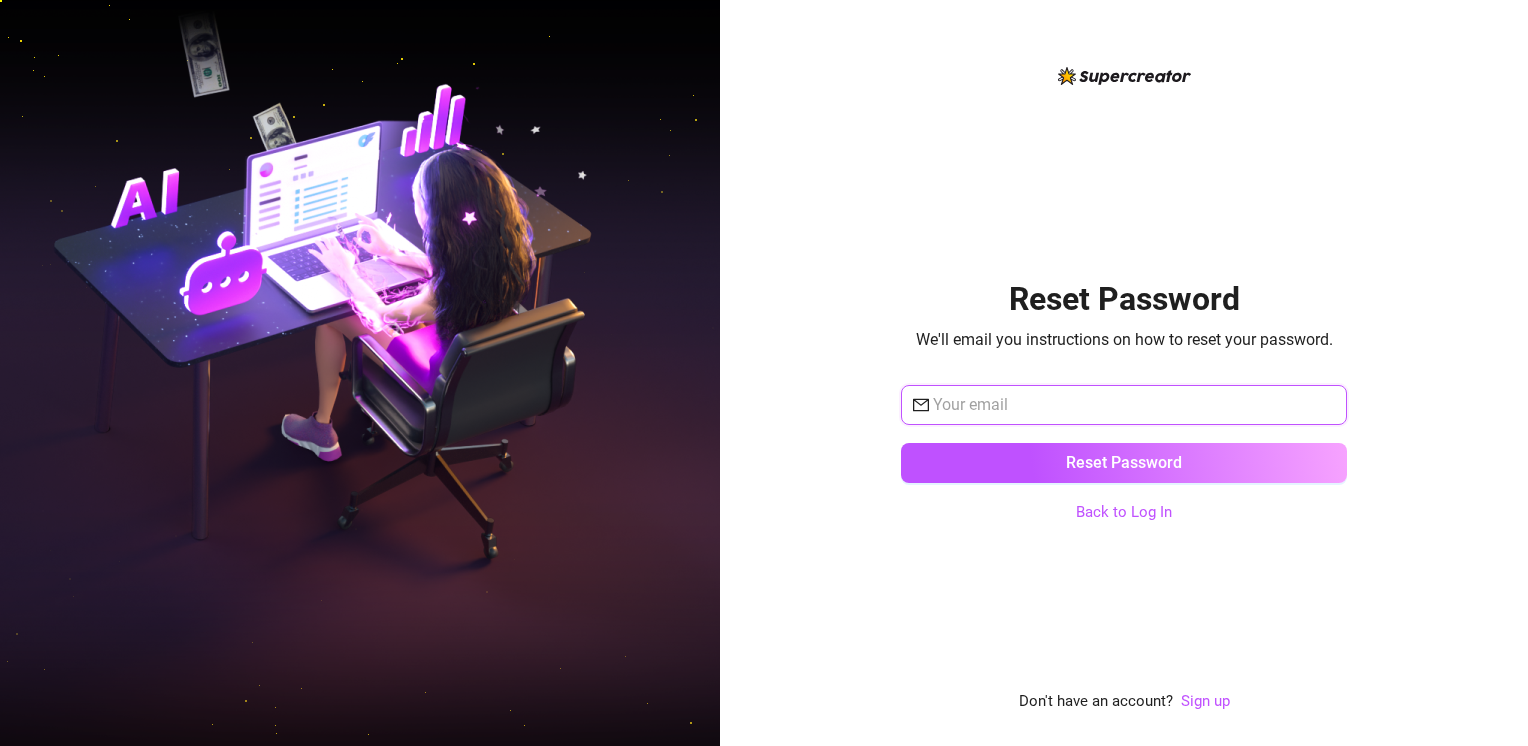 click at bounding box center (1134, 405) 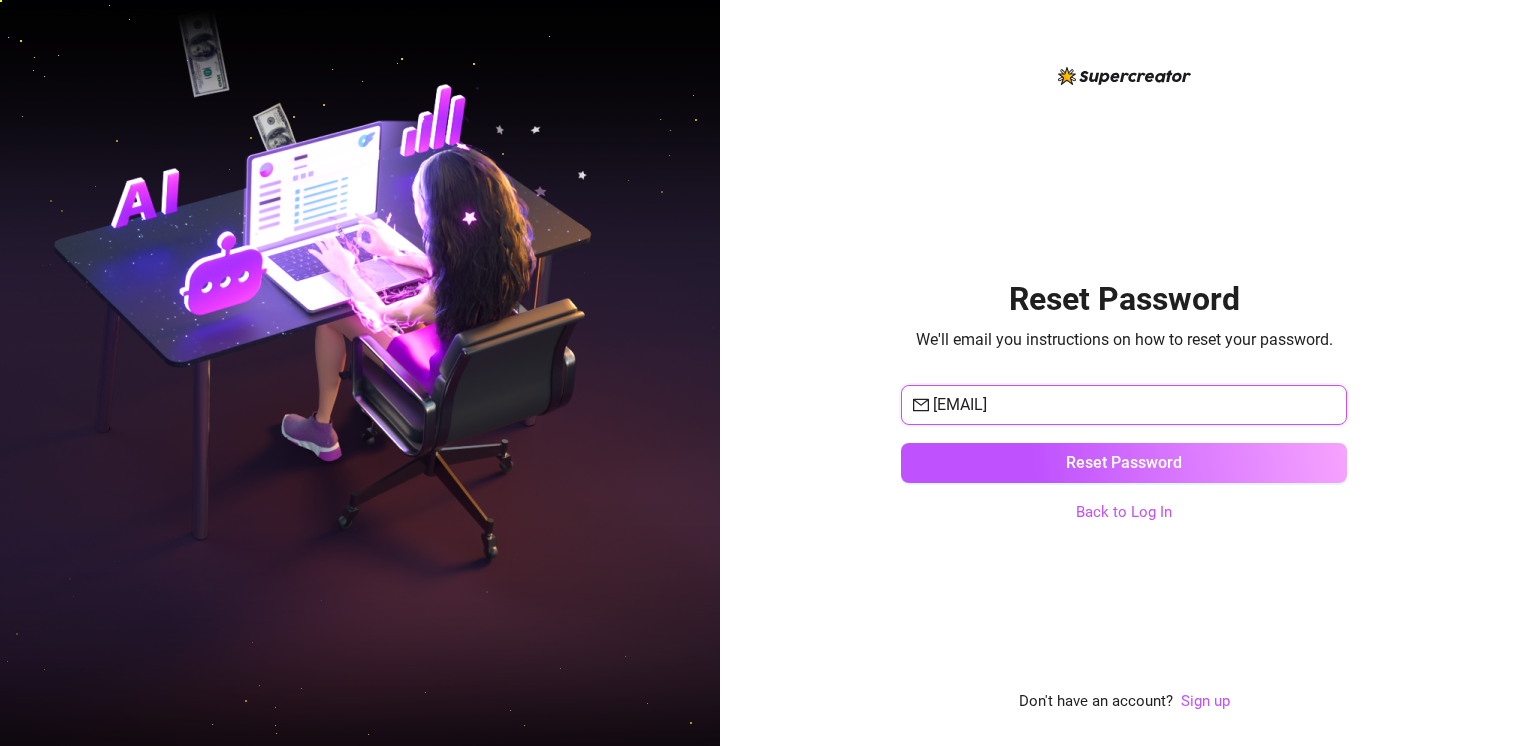 type on "[EMAIL]" 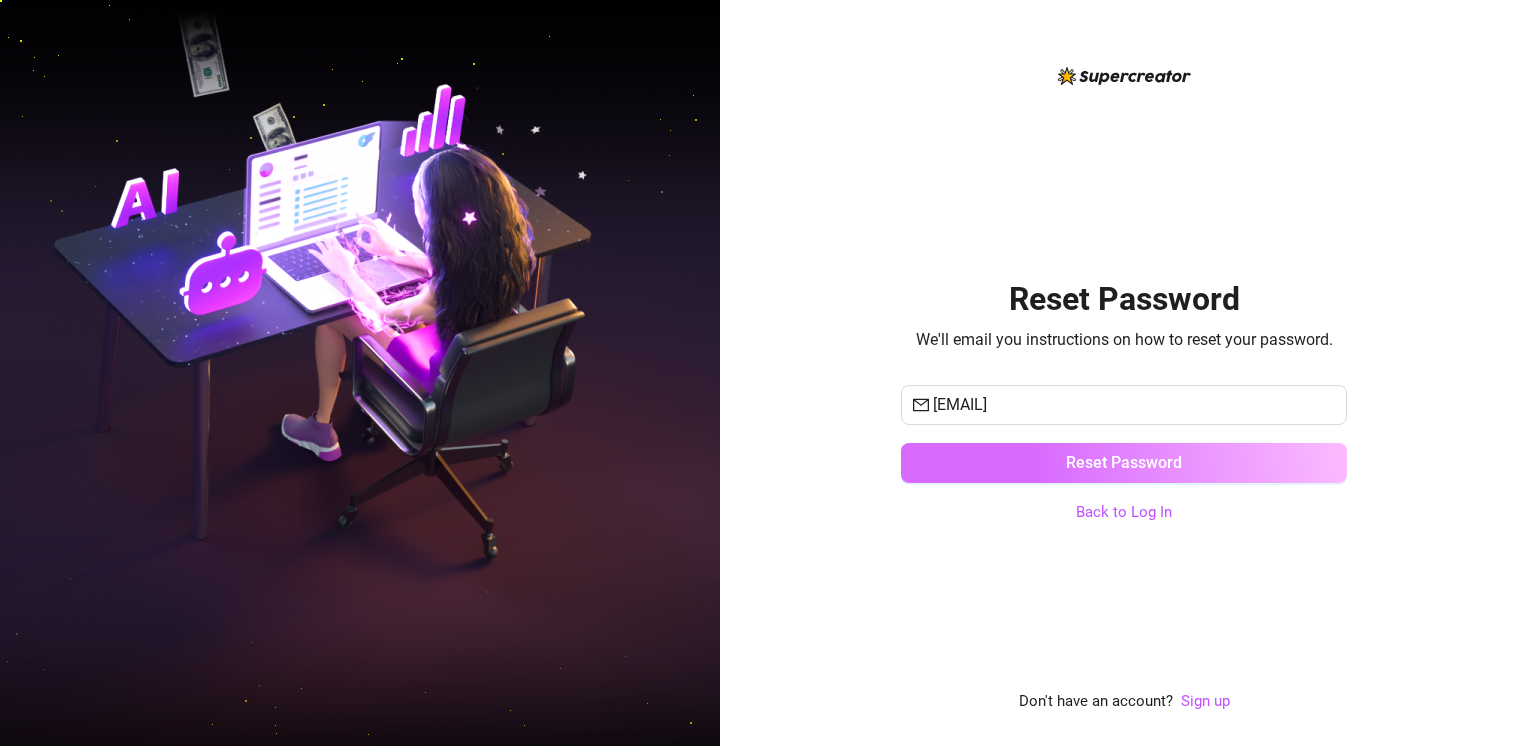 click on "Reset Password" at bounding box center [1124, 462] 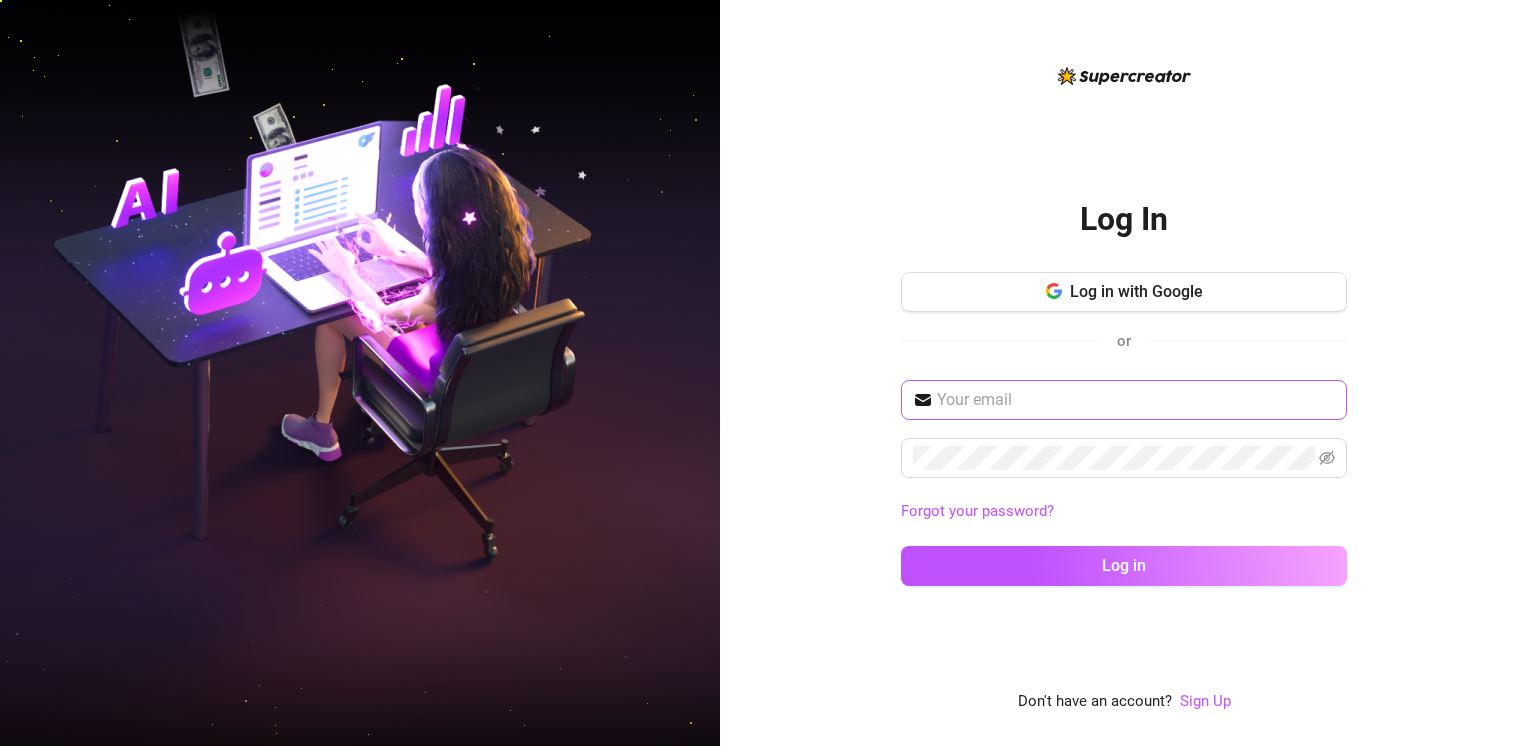 click at bounding box center [1124, 400] 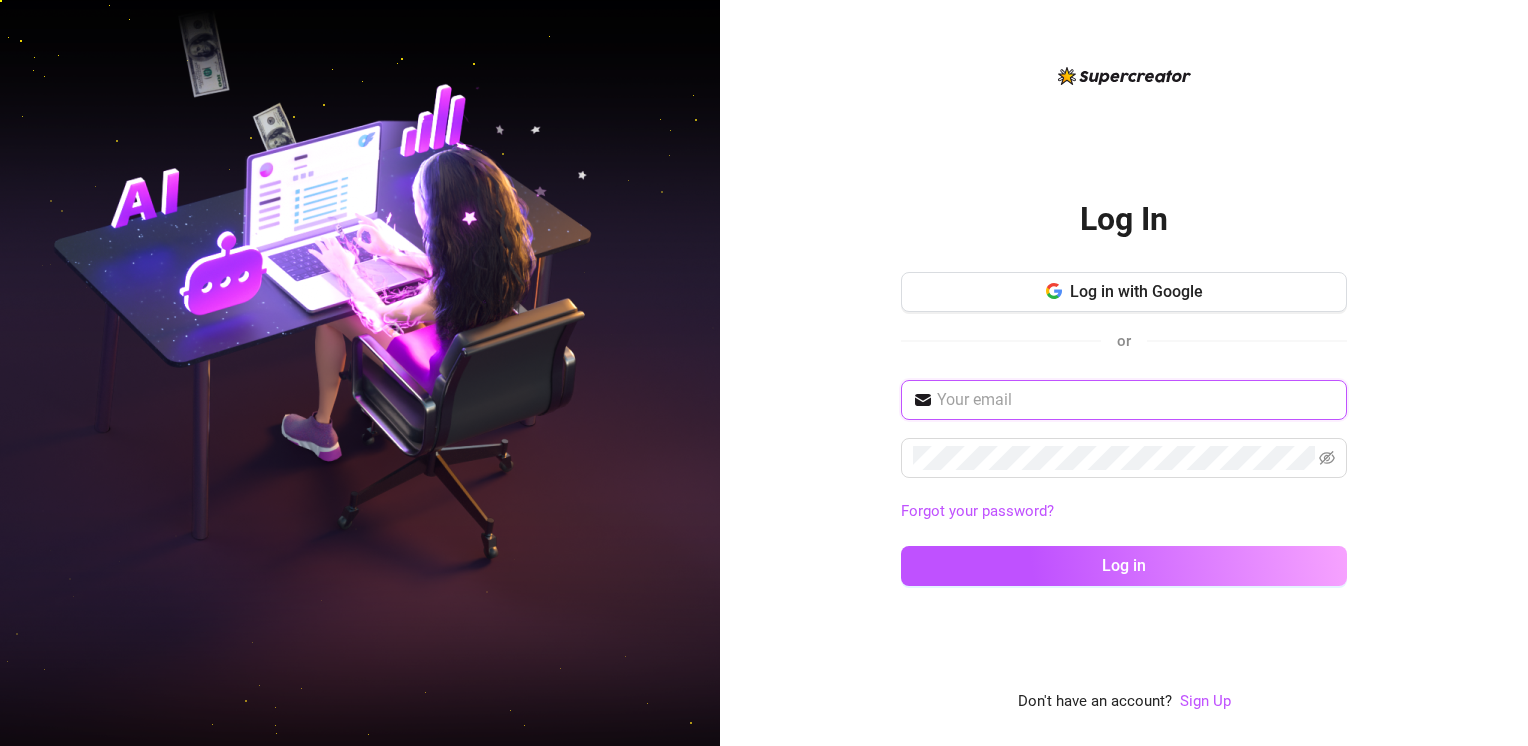 click at bounding box center (1136, 400) 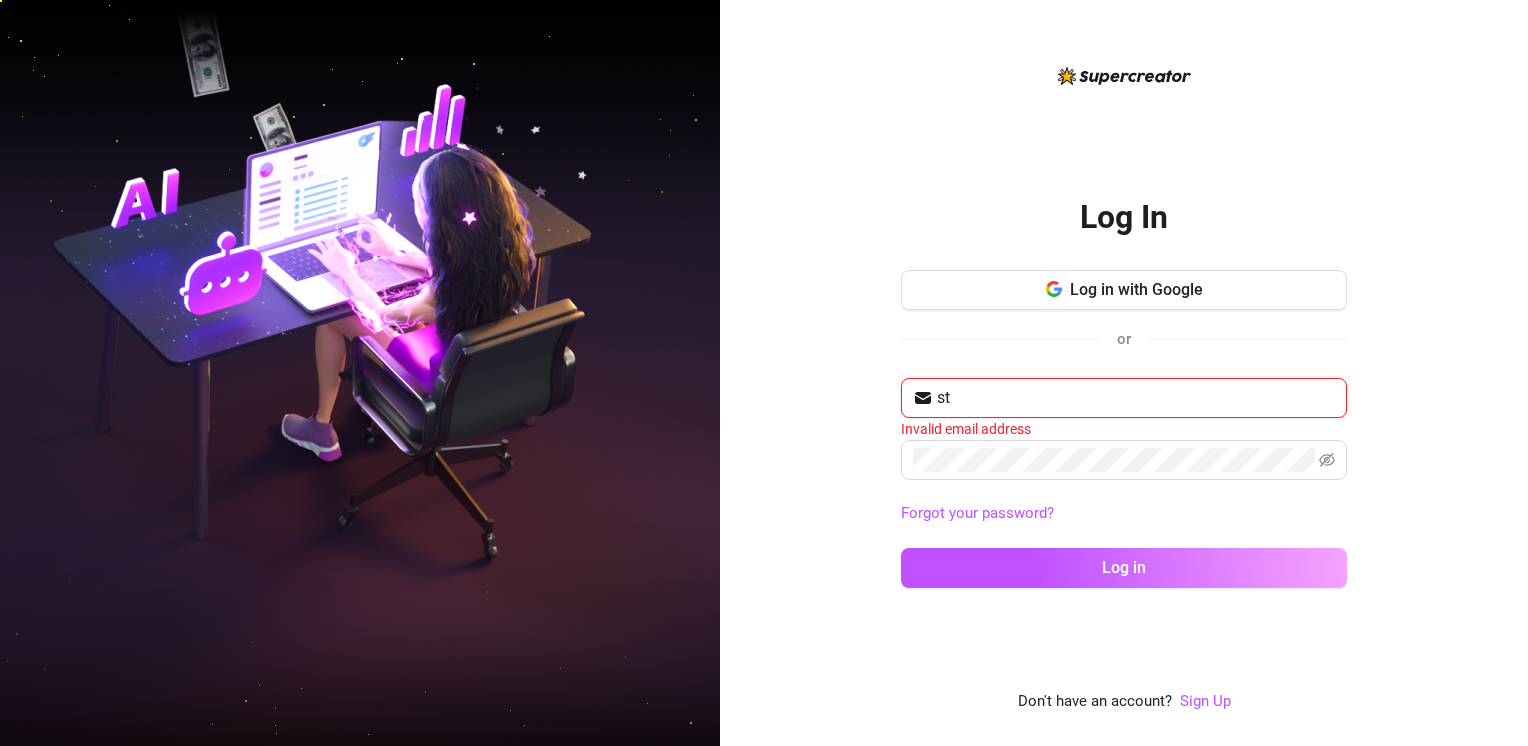 type on "[EMAIL]" 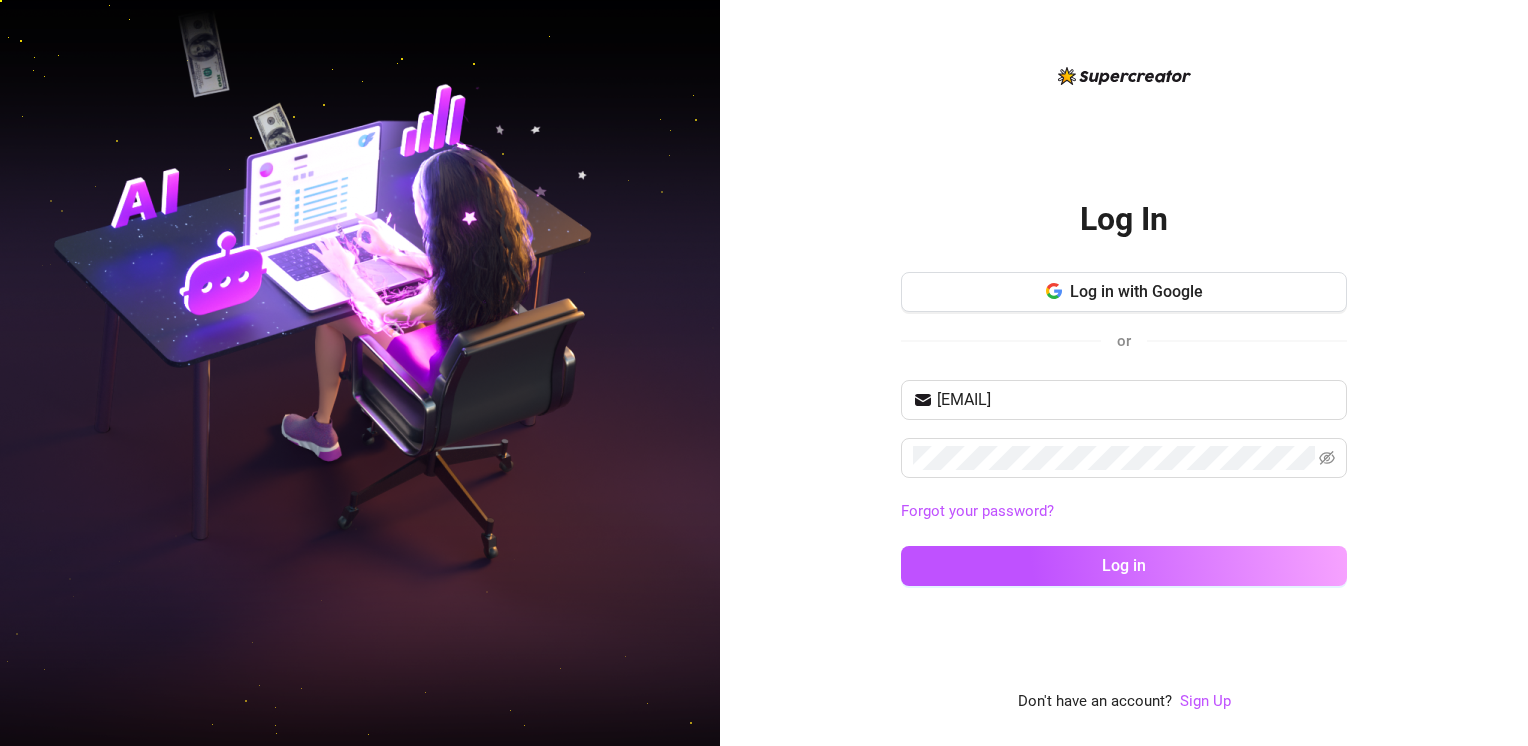 click on "stevengonz0@outlook.com Forgot your password? Log in" at bounding box center (1124, 492) 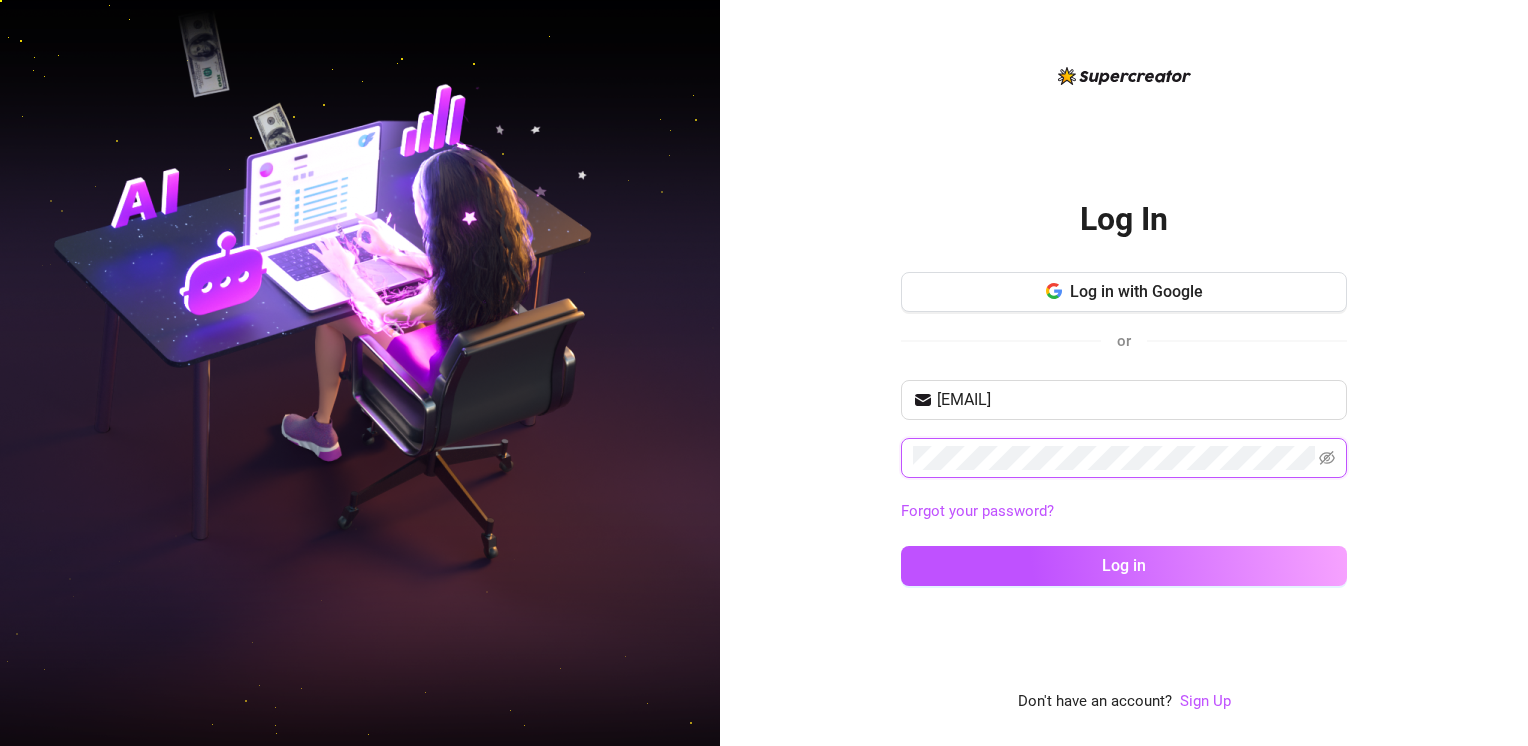 click on "Log in" at bounding box center (1124, 566) 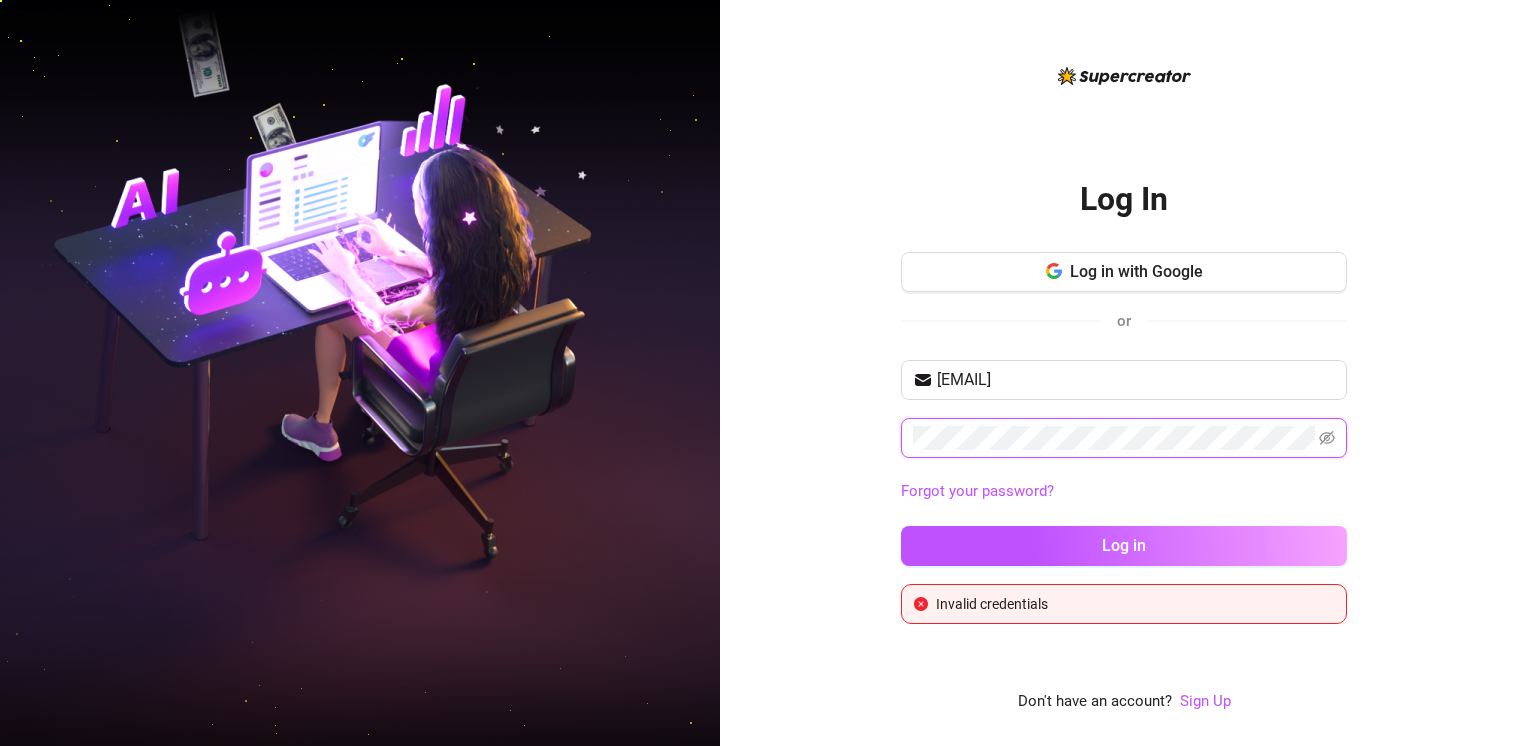 click on "Log In Log in with Google or stevengonz0@outlook.com Forgot your password? Log in Invalid credentials Don't have an account? Sign Up" at bounding box center (1124, 373) 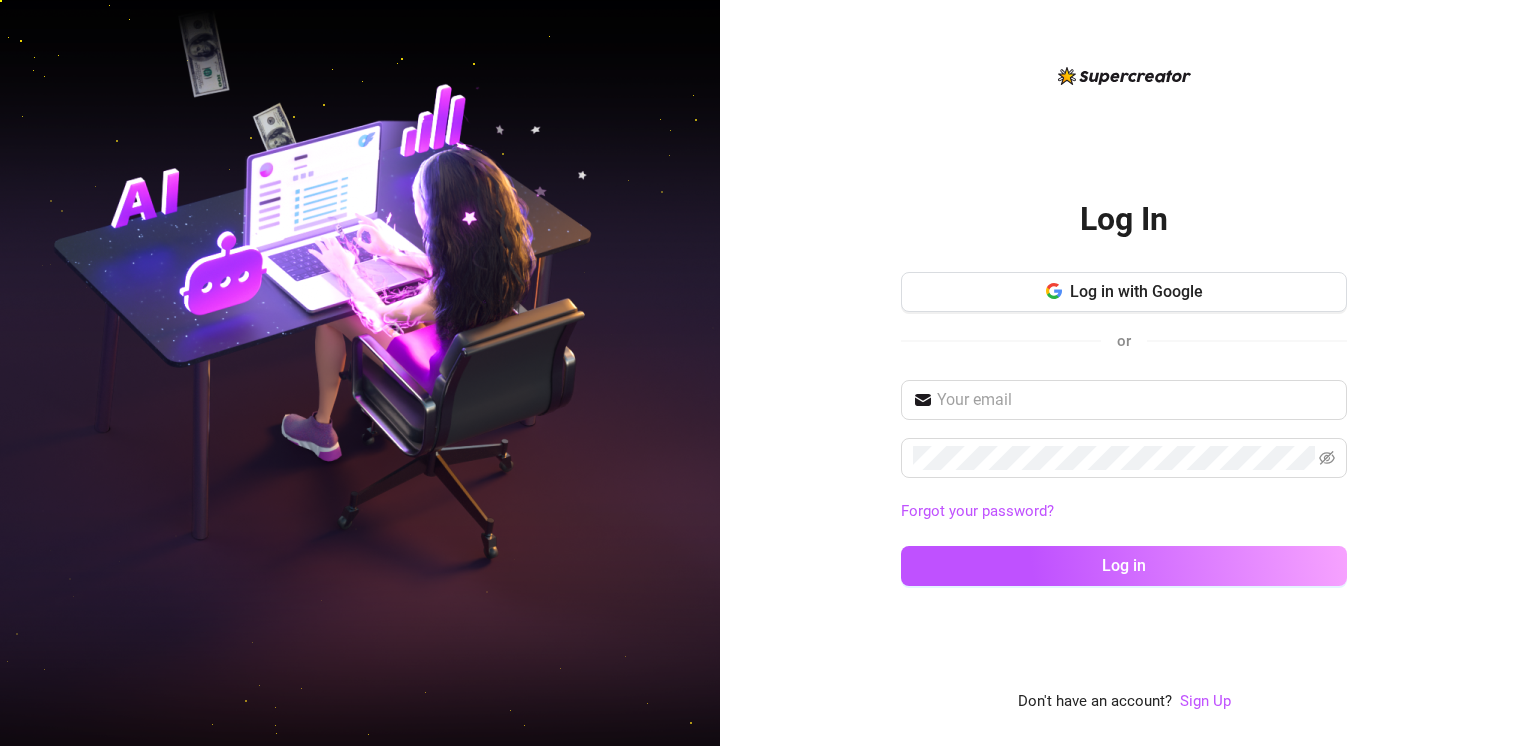 scroll, scrollTop: 0, scrollLeft: 0, axis: both 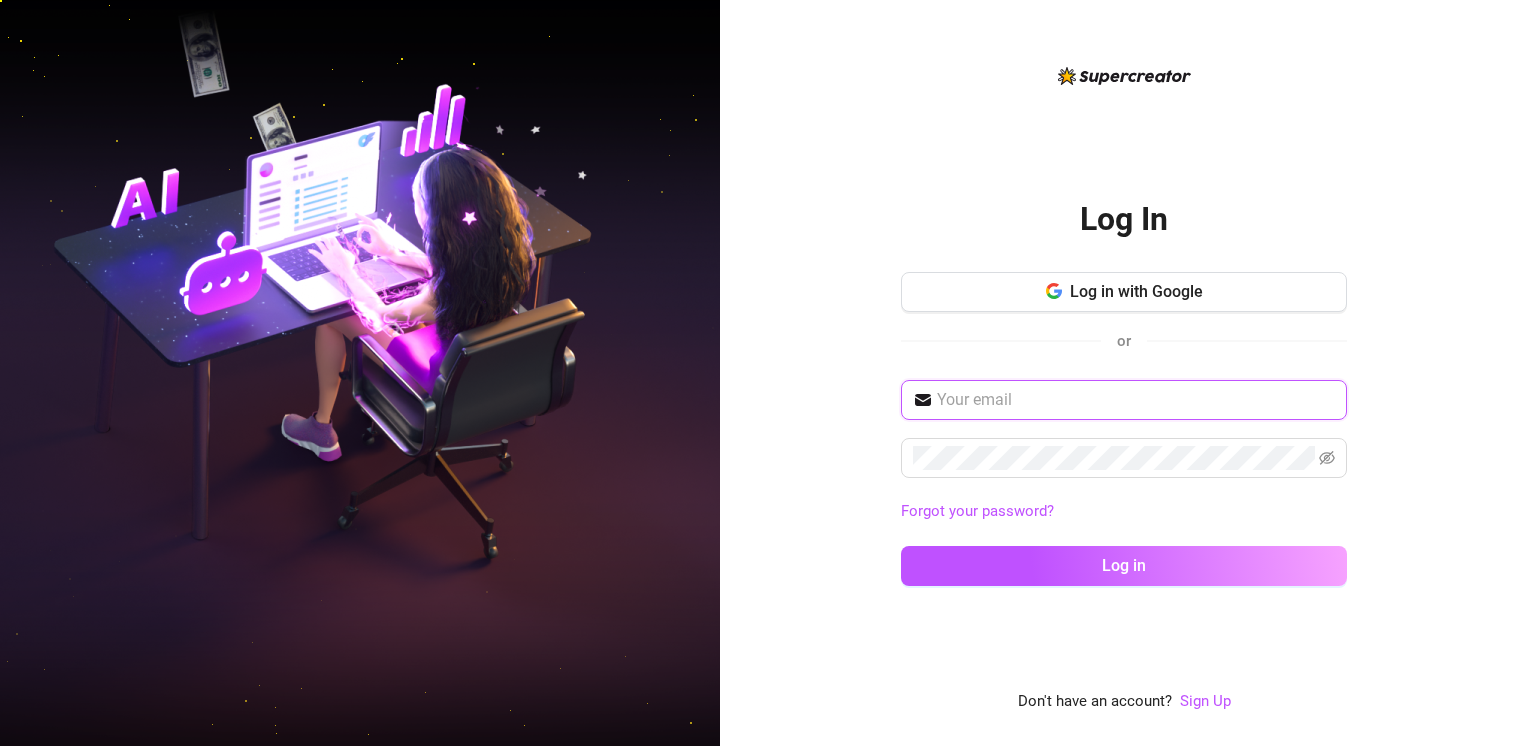 click at bounding box center [1136, 400] 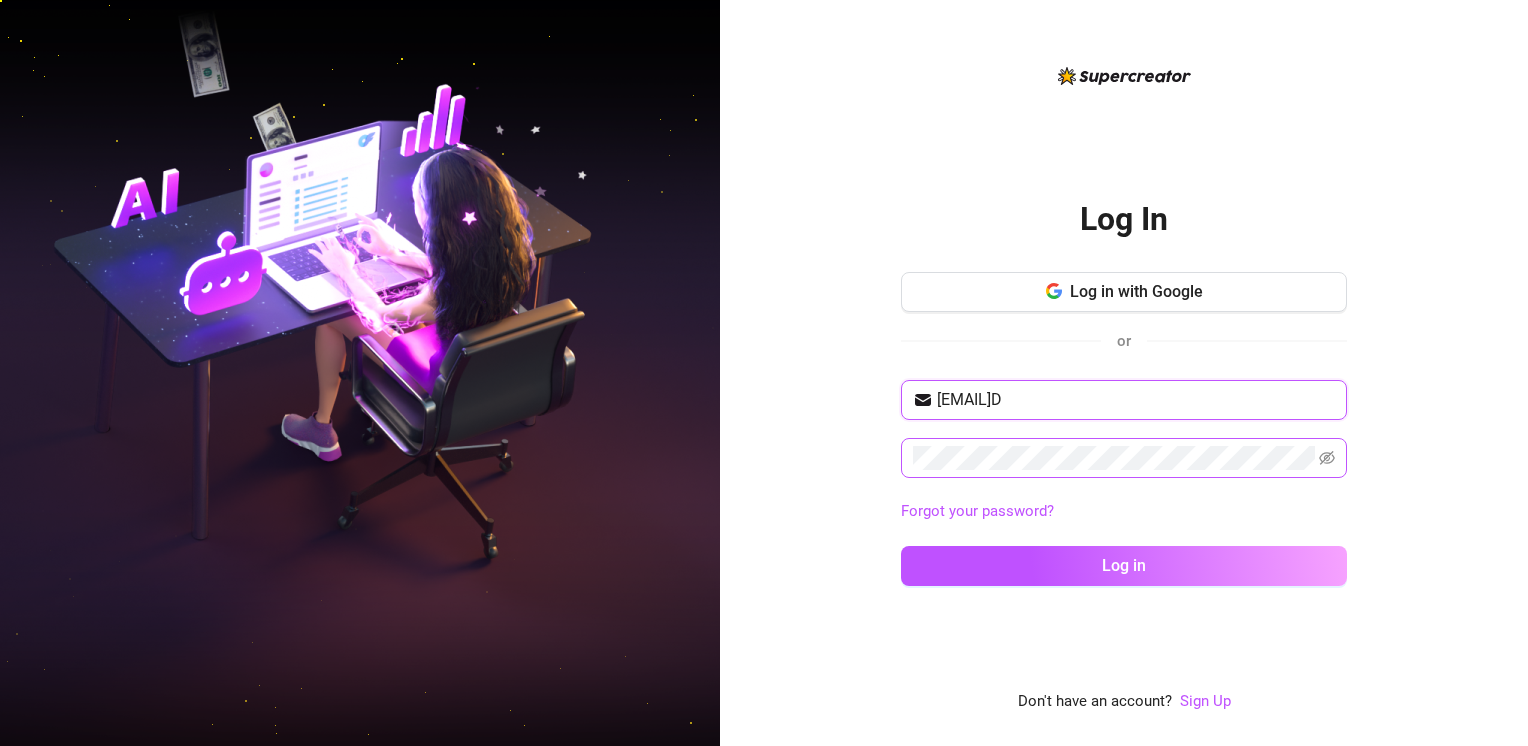 type on "[EMAIL]" 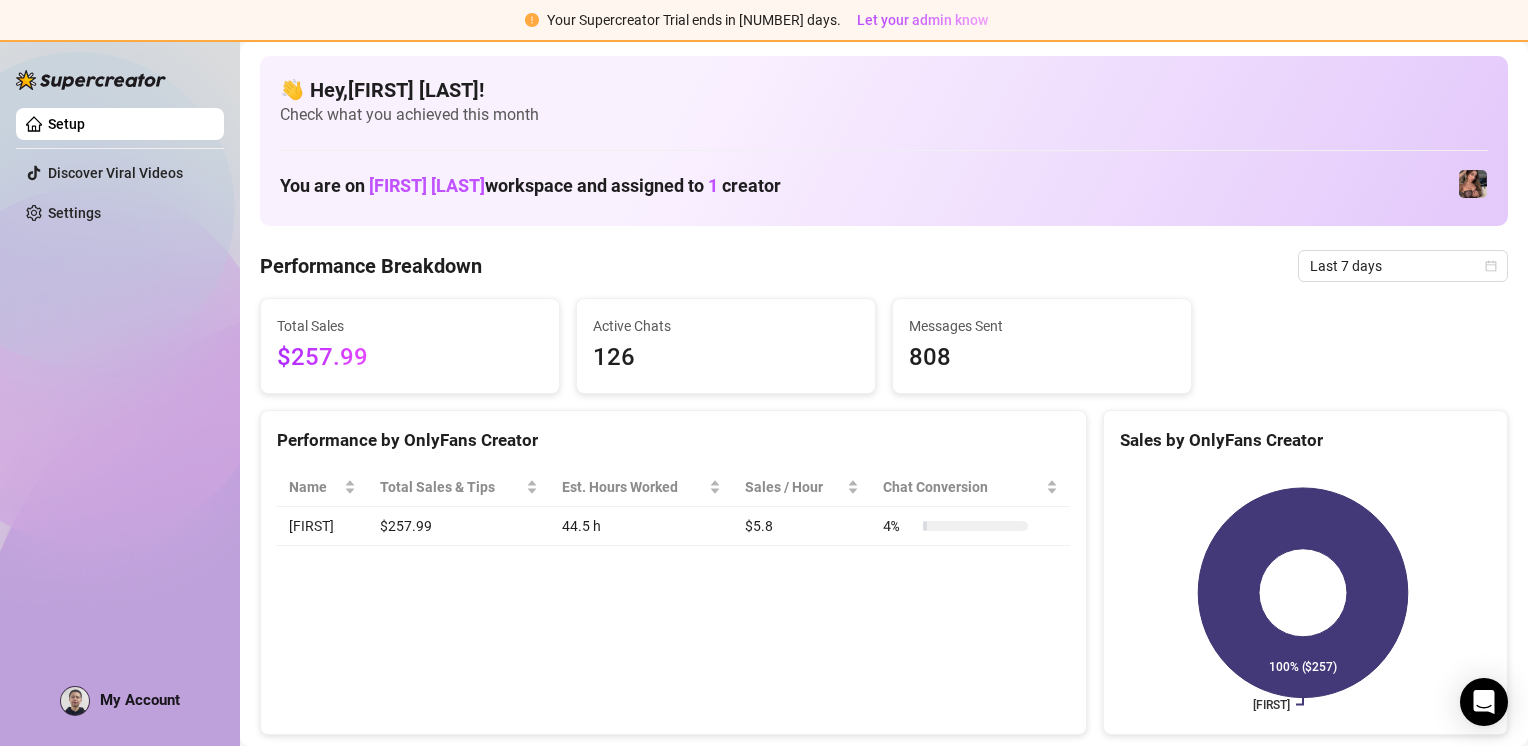 click on "Setup" at bounding box center [66, 124] 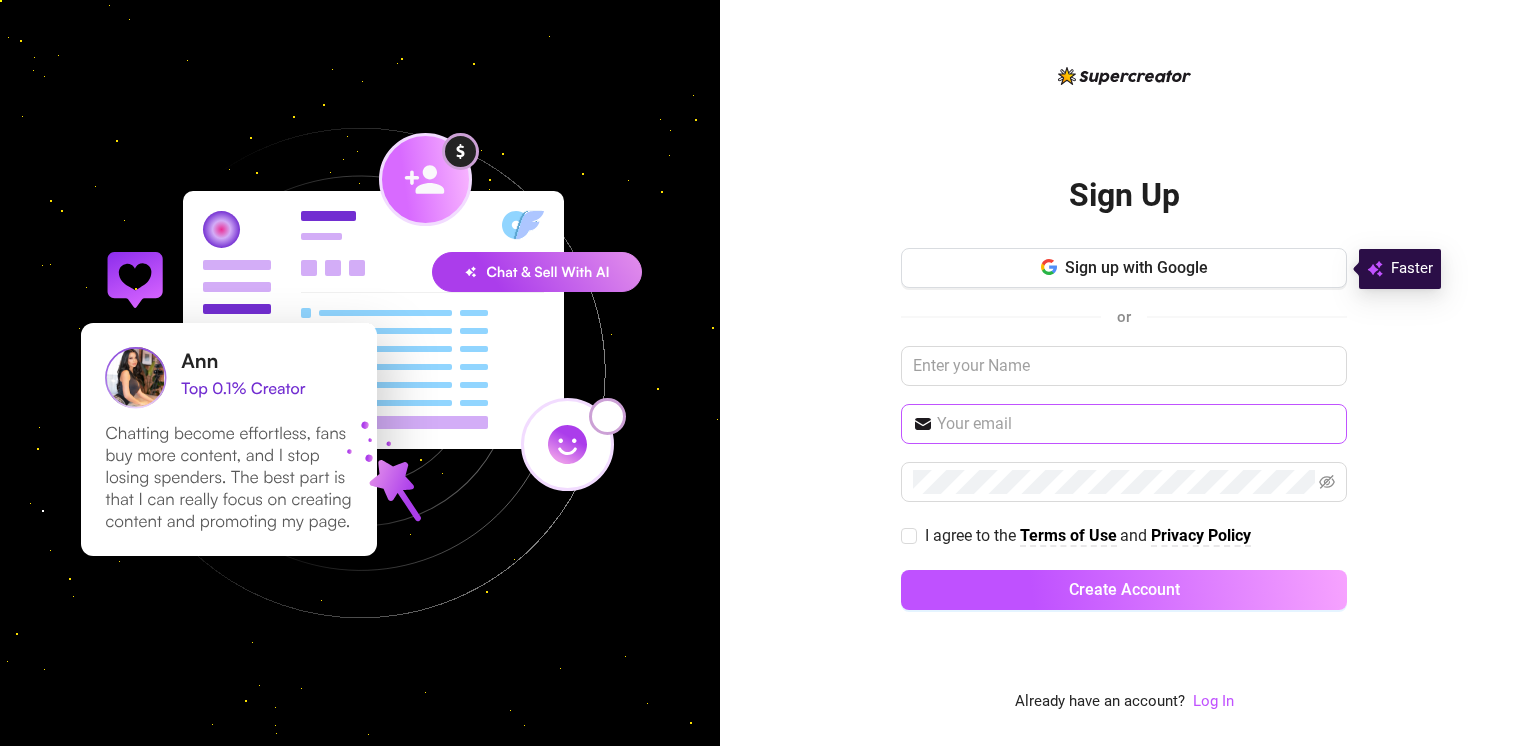 scroll, scrollTop: 0, scrollLeft: 0, axis: both 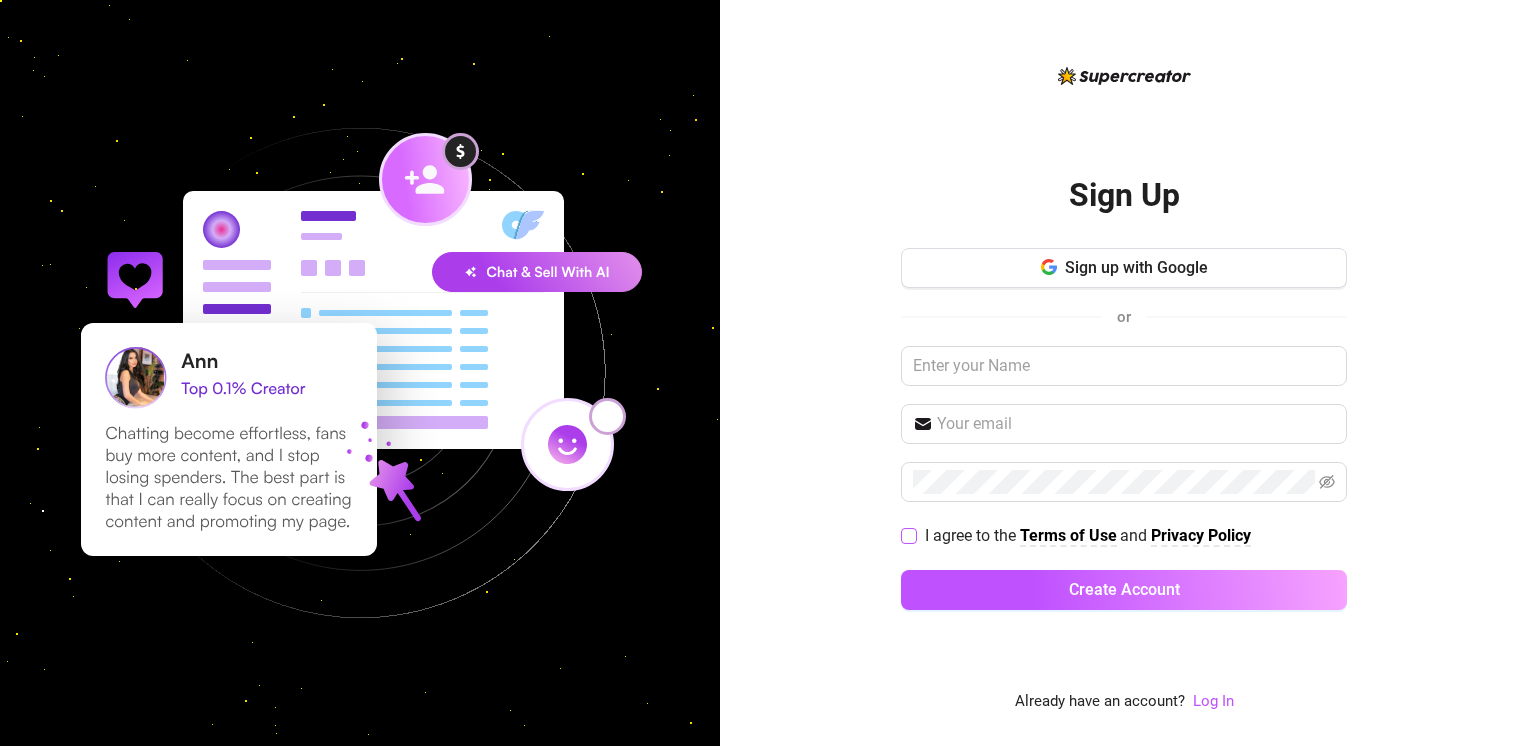 click on "I agree to the" at bounding box center (972, 535) 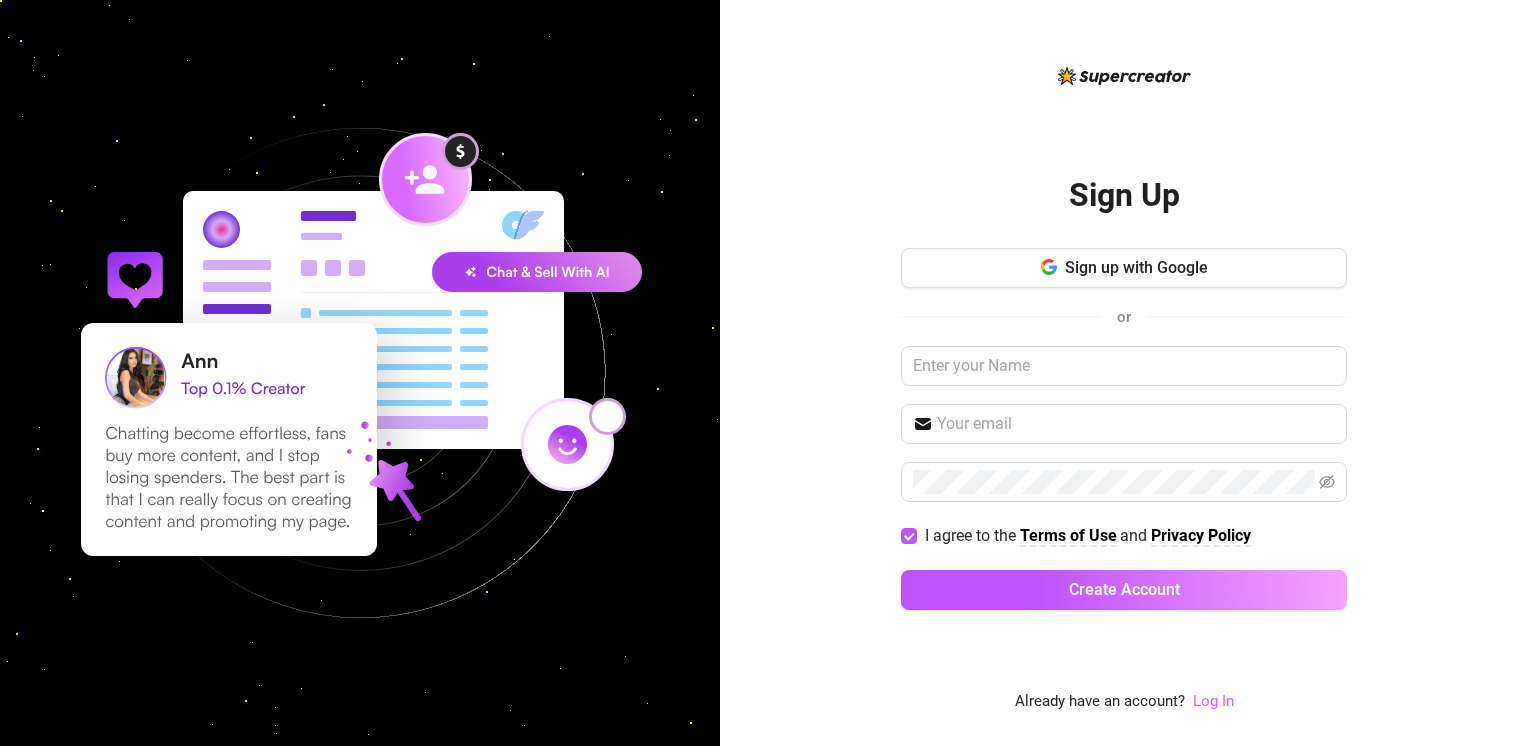 click on "Log In" at bounding box center [1213, 701] 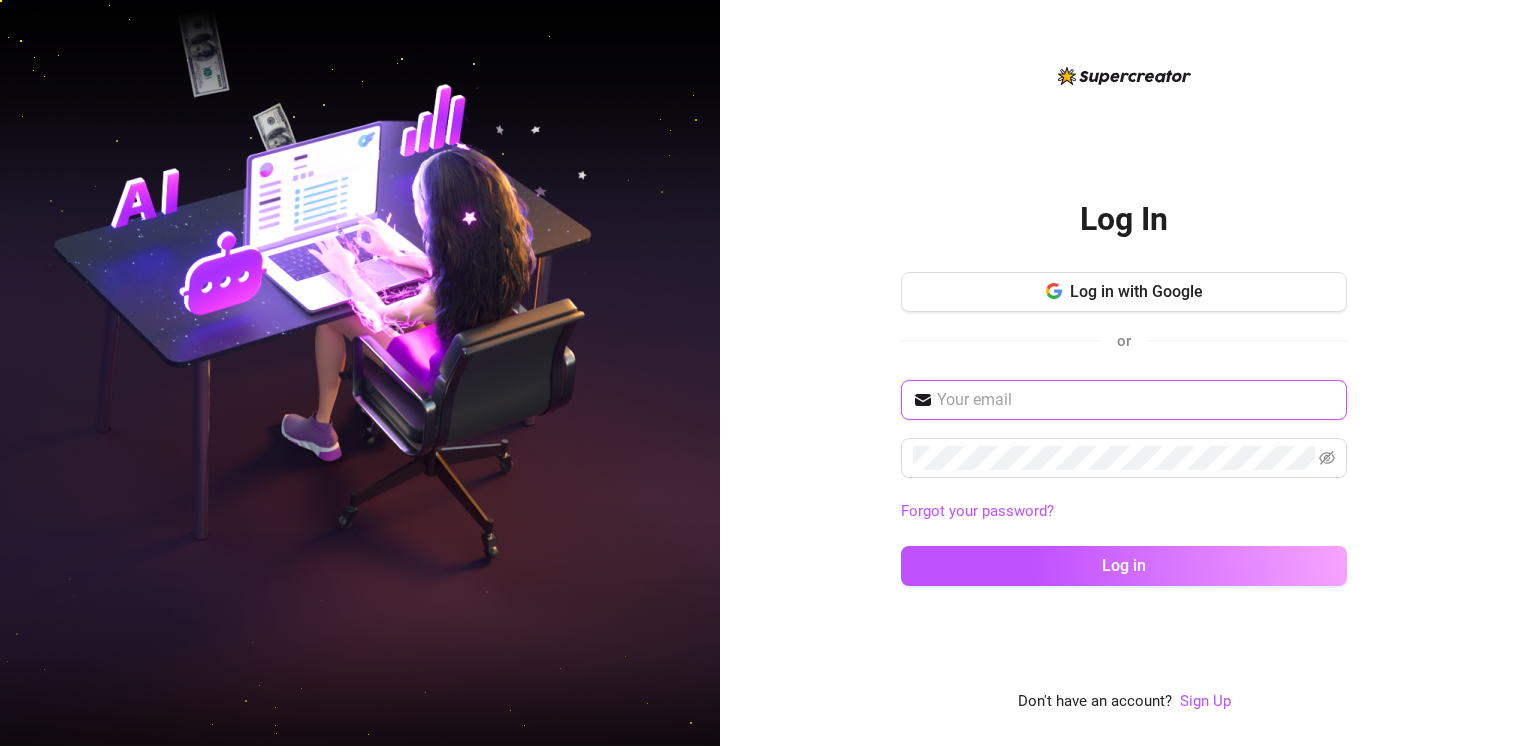 click at bounding box center [1136, 400] 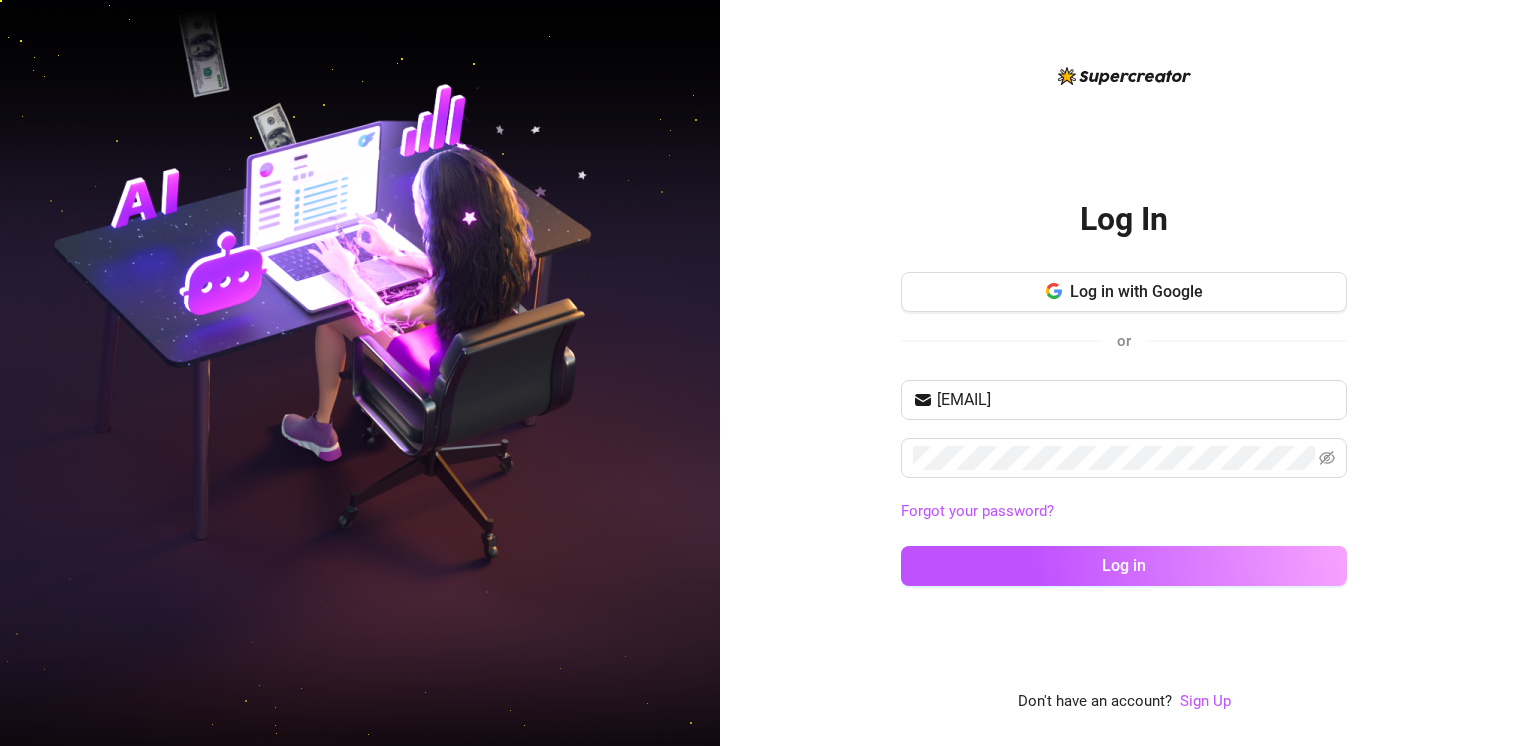 click on "Log In Log in with Google or [EMAIL] Forgot your password? Log in" at bounding box center [1124, 388] 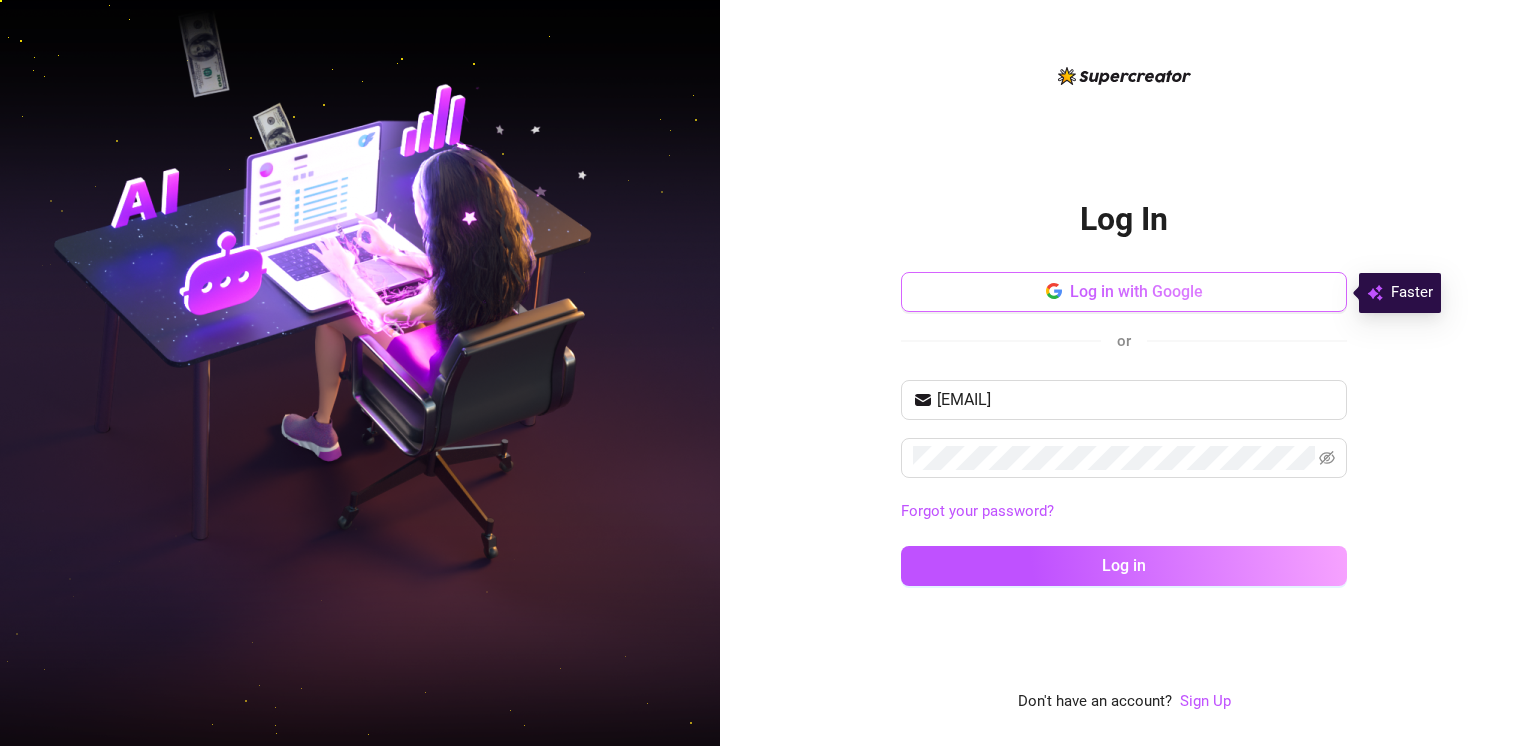 click on "Log in with Google" at bounding box center (1136, 291) 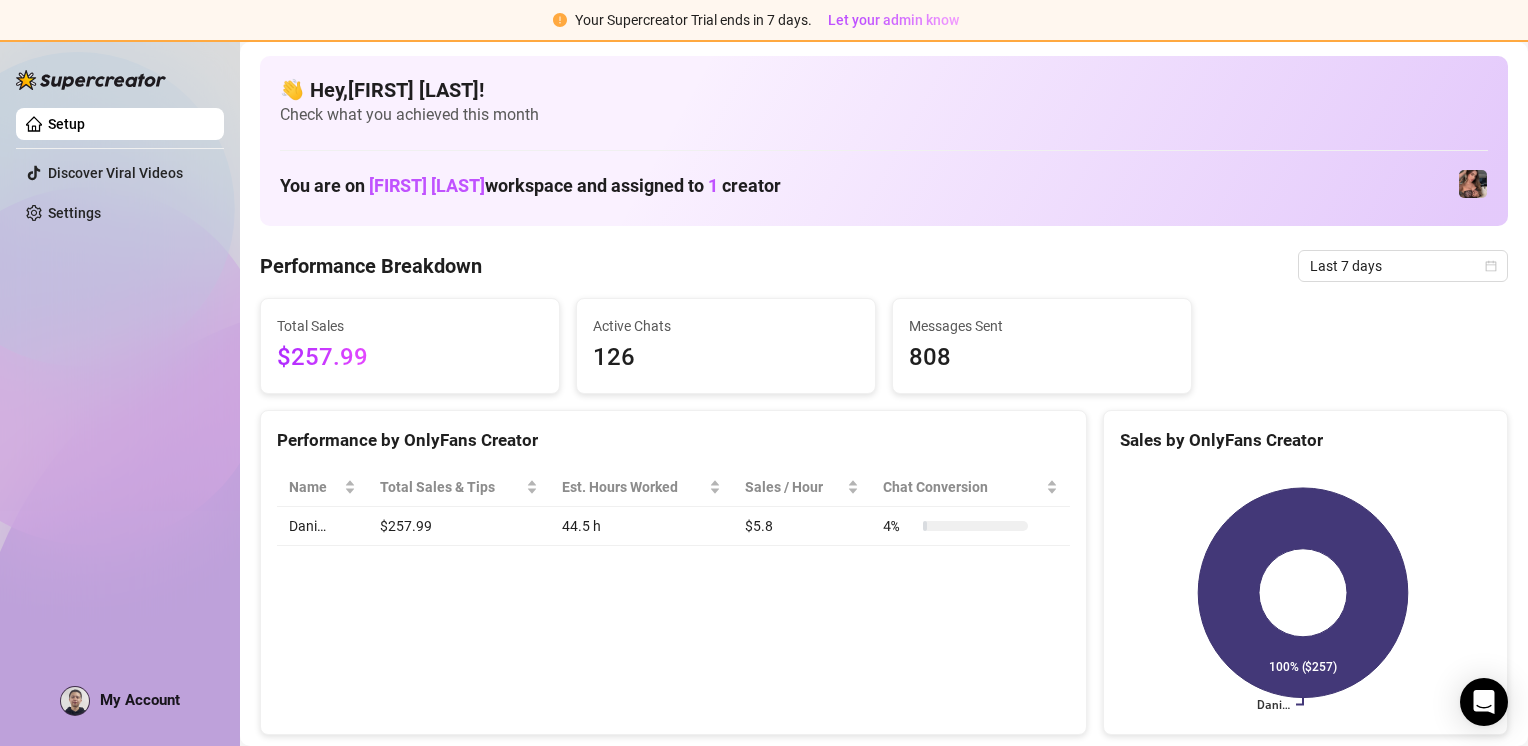 click on "👋 Hey, [FIRST] [LAST] ! Check what you achieved this month You are on [FIRST] [LAST] workspace and assigned to 1 creator Performance Breakdown Last 7 days Total Sales $257.99 Active Chats 126 Messages Sent 808 Performance by OnlyFans Creator Name Total Sales & Tips Est. Hours Worked Sales / Hour Chat Conversion Dani… $257.99 44.5 h $5.8 4 % Sales by OnlyFans Creator Dani… 100% ($257) Payouts for Jul 8 - Jul 15 Total Payouts $227.66 Hours Worked 44.5 Breakdown Hours Worked 44.5 X Hourly Rate $5 + Sales $257.99 X Commissions 2 % = Payouts $227.66 Activity Sales by Jul 8 - Jul 15 PPV Sales ( $258 ) Tips ( $0 ) Engagement by Jul 8 - Jul 15 Messages Sent Fans Engaged With Est. Hours Worked Messages Breakdown Last 24 hours Messages PPVs Account Message Media Price When Sent When Purchased Dani Si buscas dejarme en un camino sin salida poniendome entre la espada y la pared te estas equivocando por que sacaras lo contrario a lo que quieres a este paso. Free Jul 14, 10:46 PM — View Chat Dani… 19" at bounding box center (884, 2006) 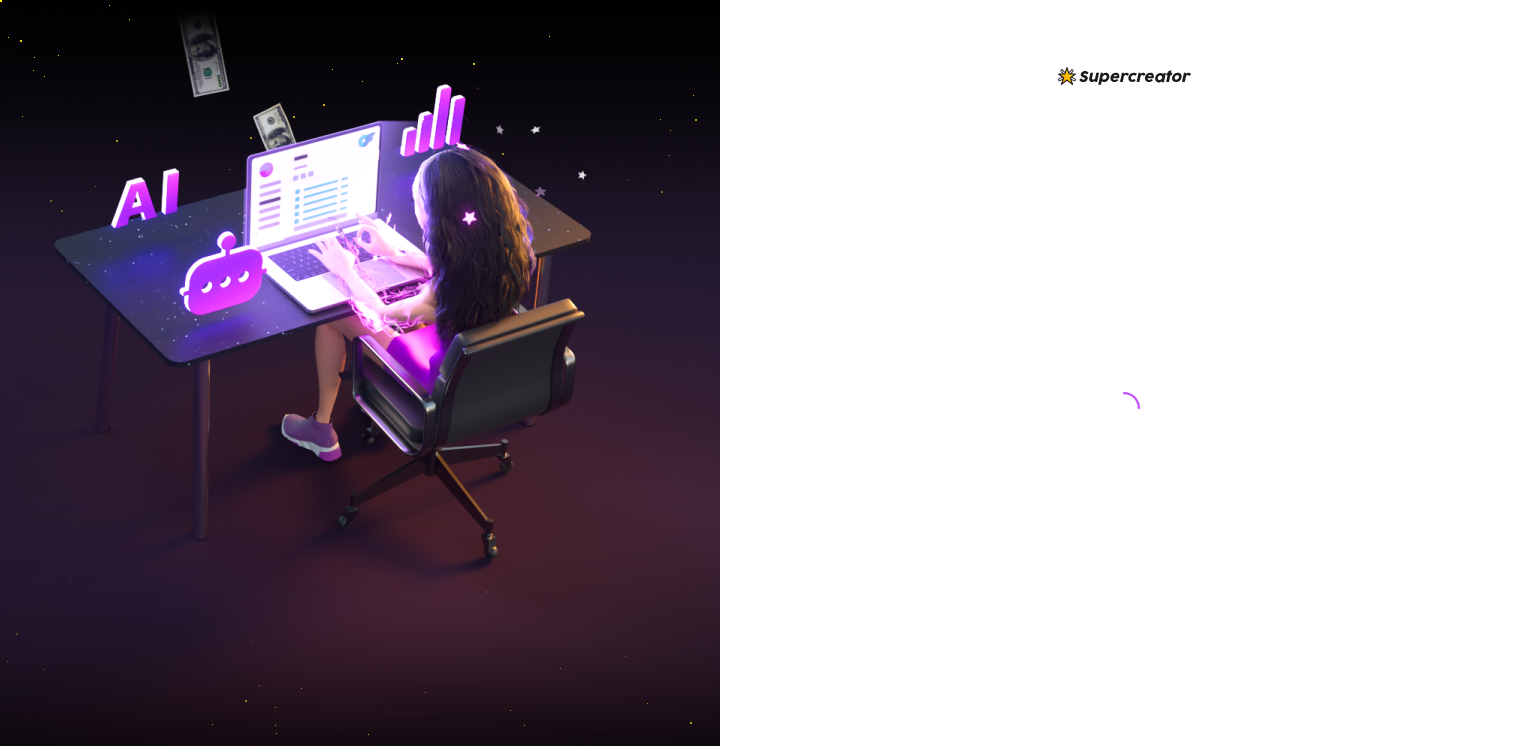 scroll, scrollTop: 0, scrollLeft: 0, axis: both 